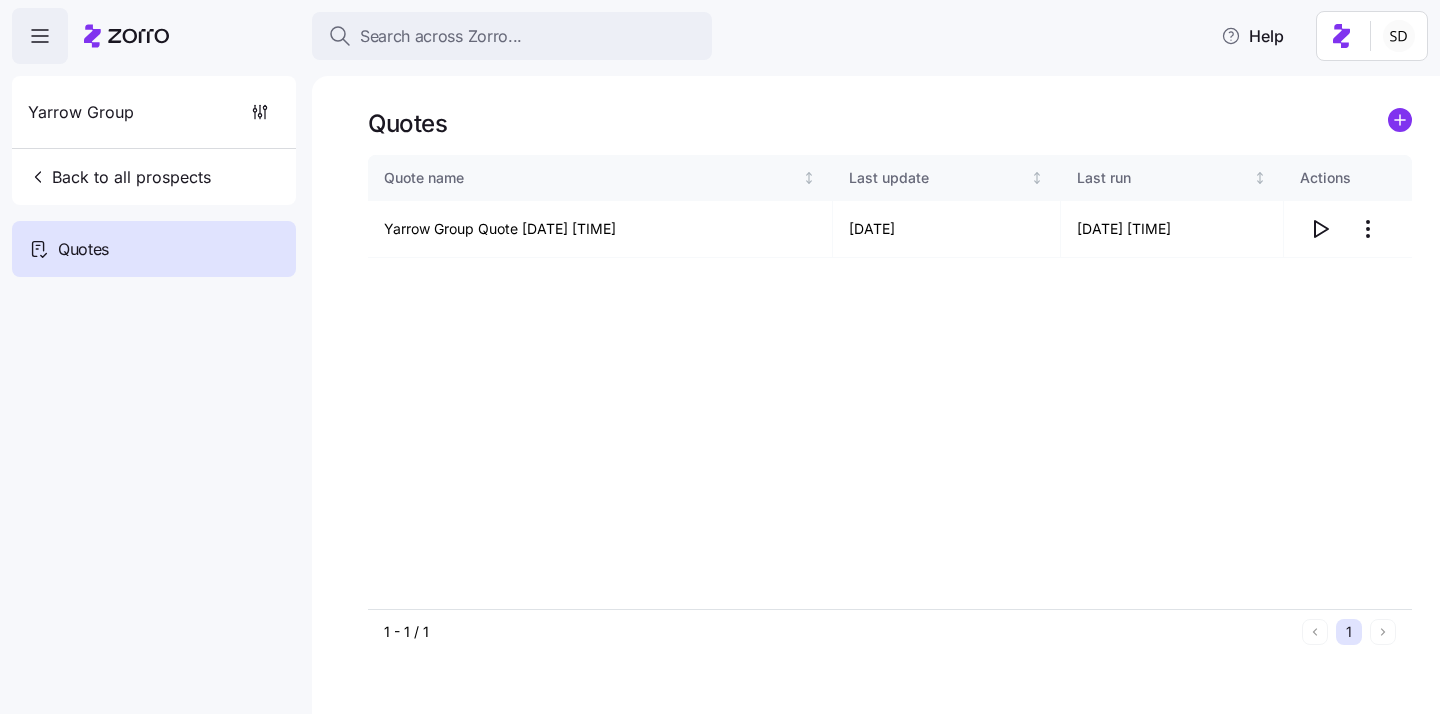 scroll, scrollTop: 0, scrollLeft: 0, axis: both 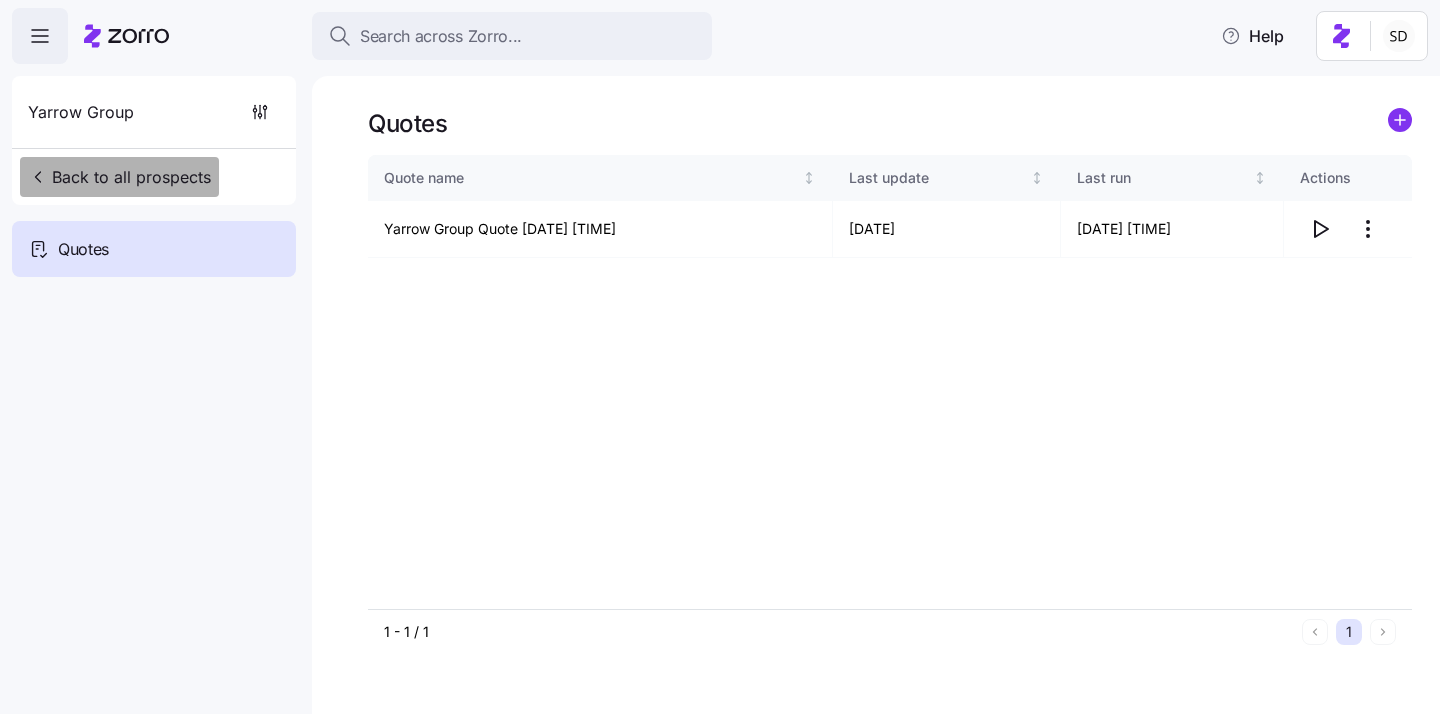 click on "Back to all prospects" at bounding box center [119, 177] 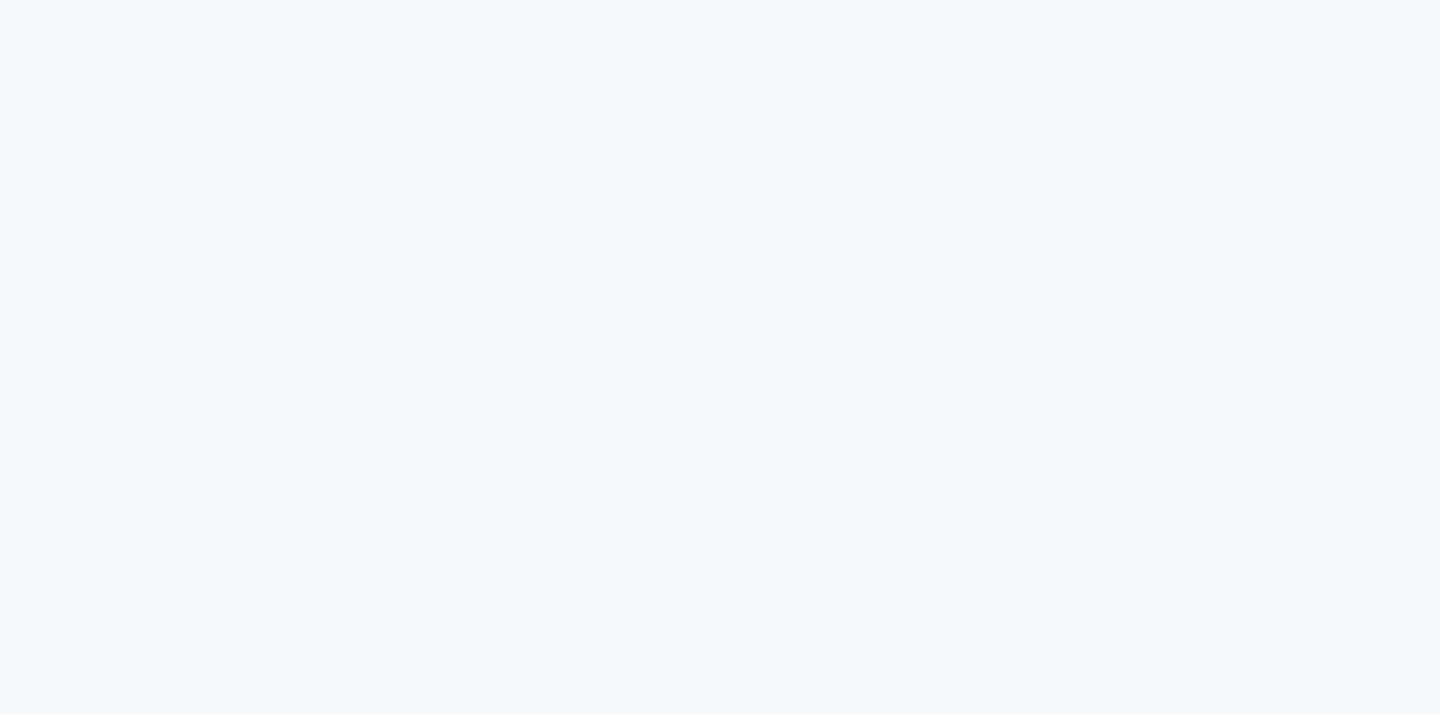 scroll, scrollTop: 0, scrollLeft: 0, axis: both 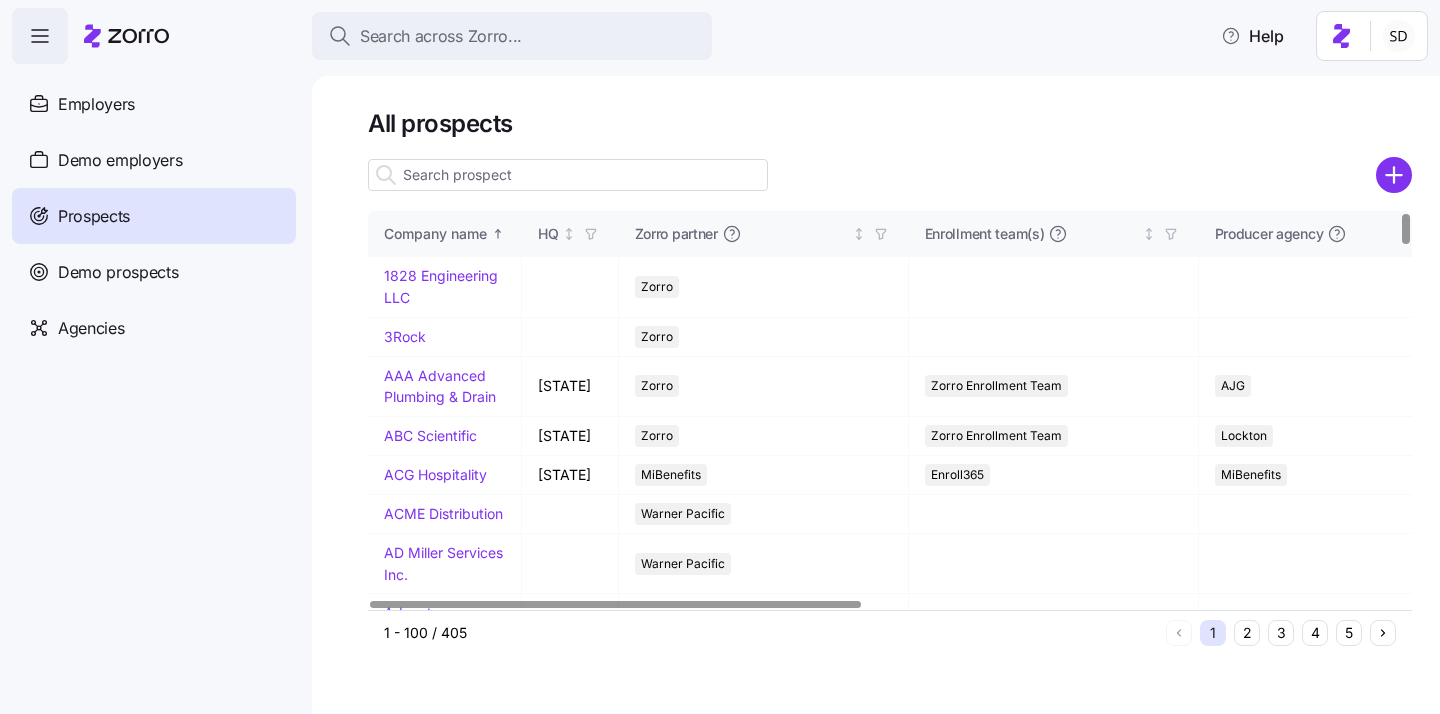click at bounding box center (568, 175) 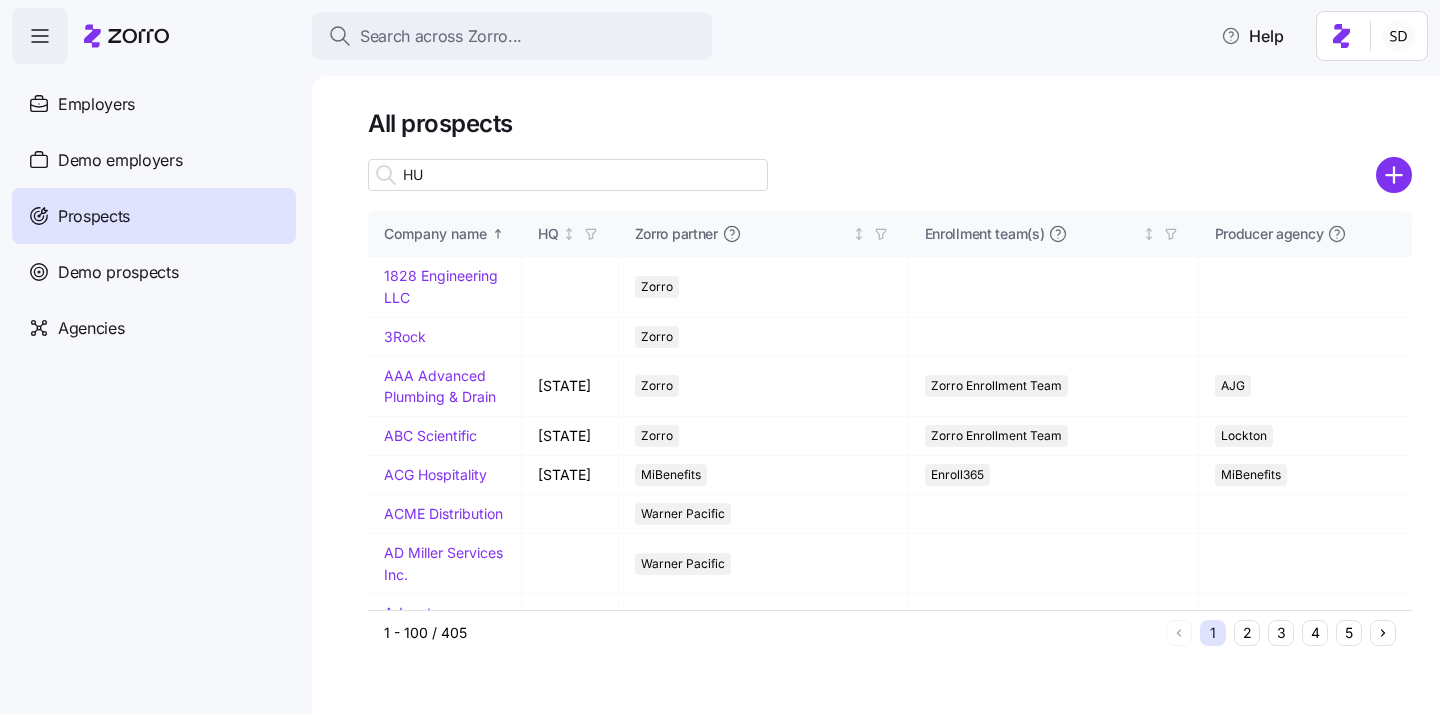 type on "HUB" 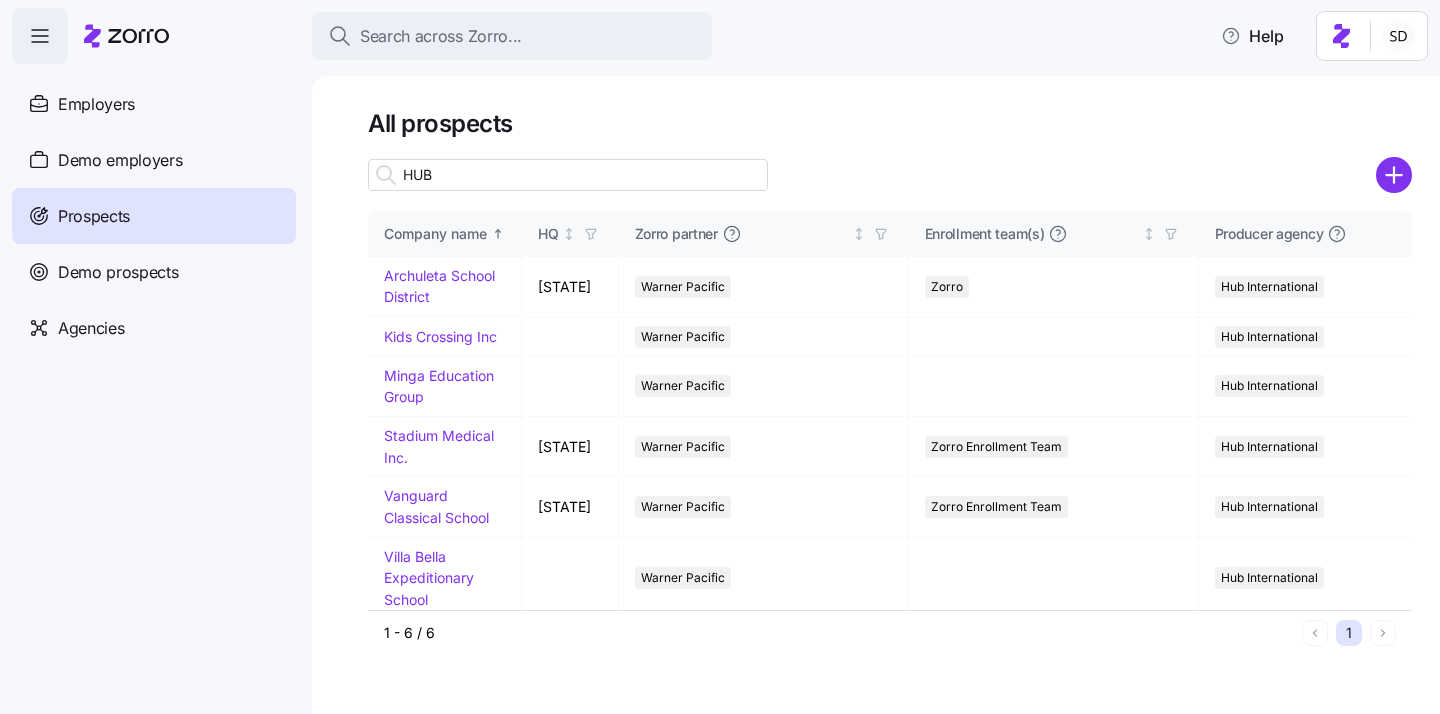 click on "HUB" at bounding box center [568, 175] 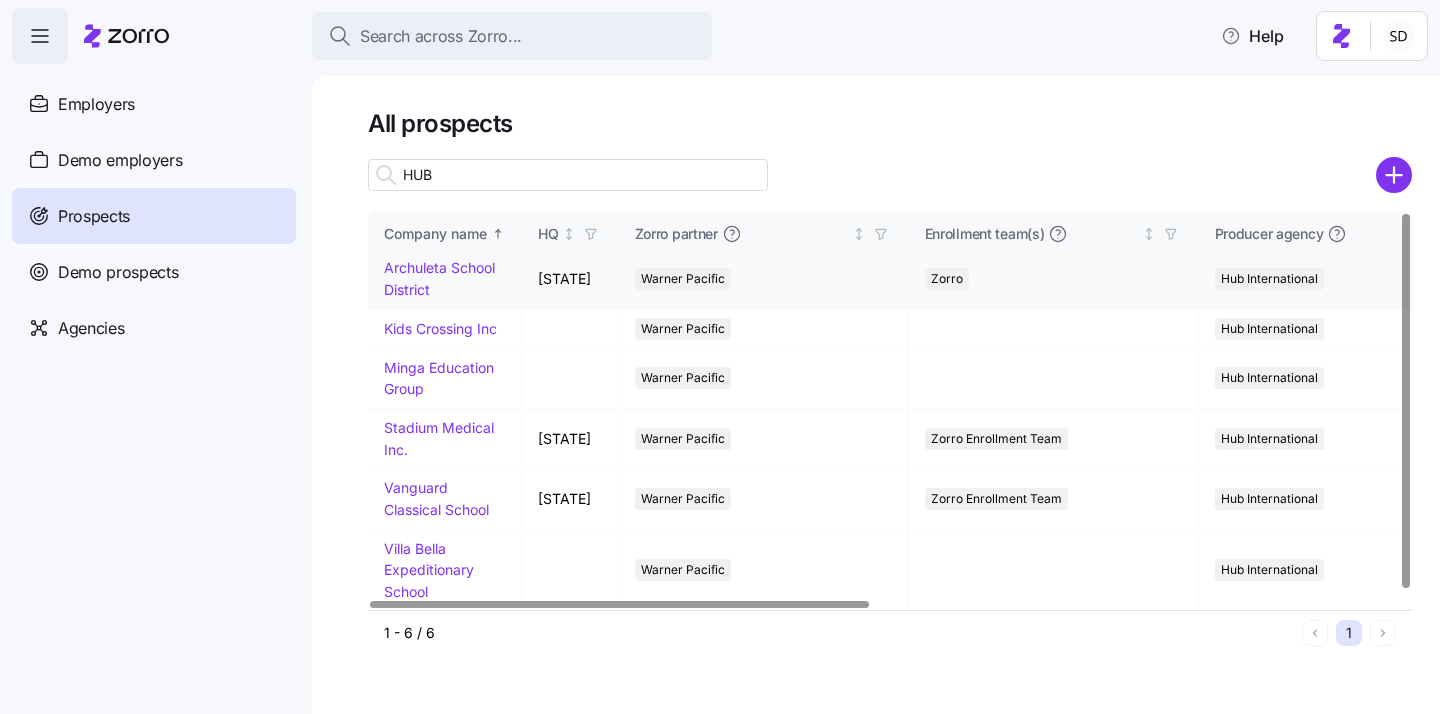 scroll, scrollTop: 0, scrollLeft: 0, axis: both 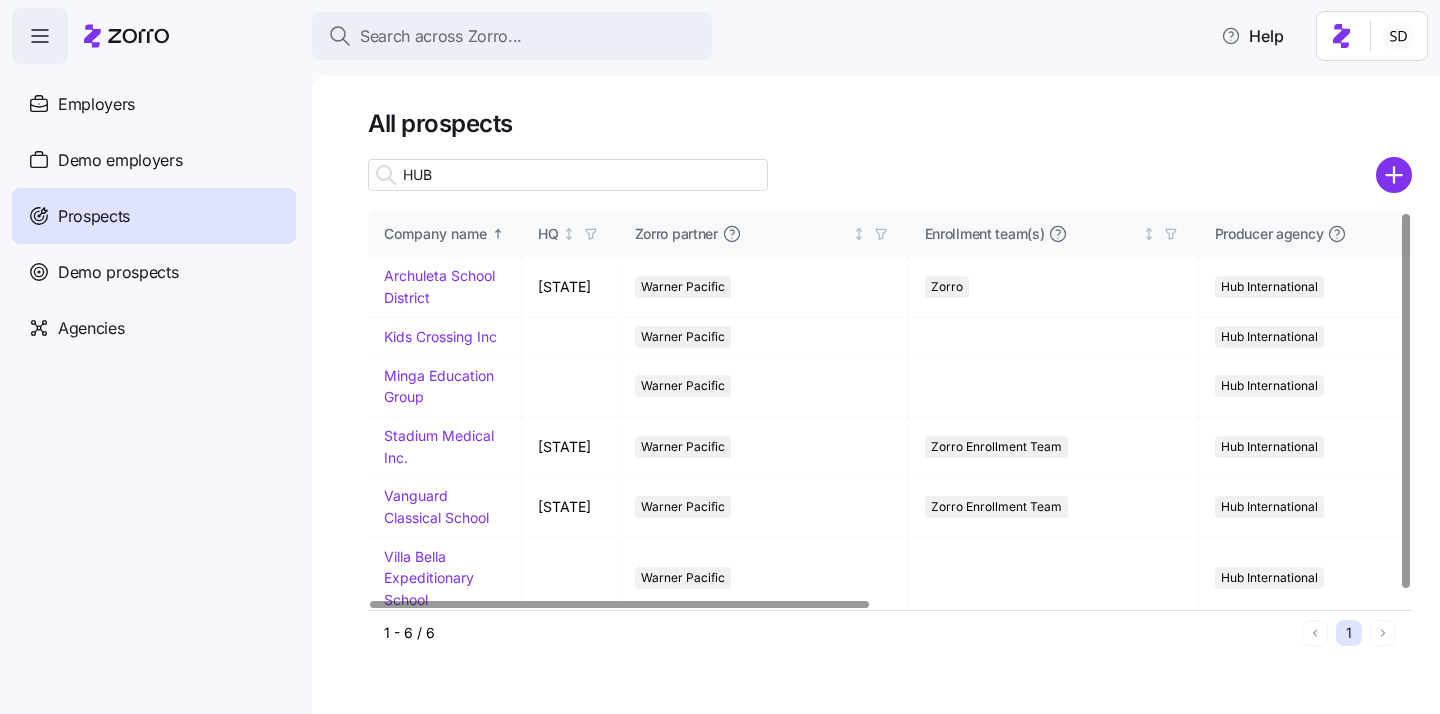 click on "HUB" at bounding box center [568, 175] 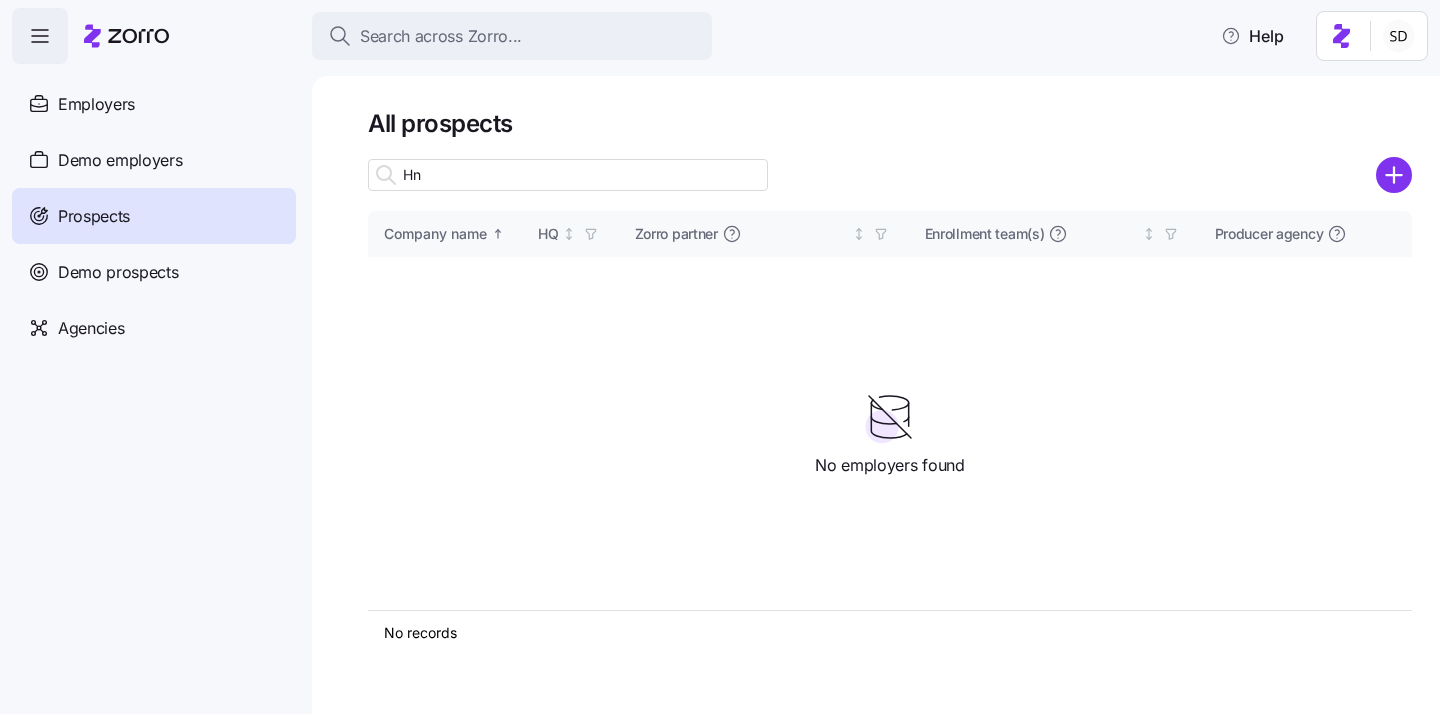 click on "Hn" at bounding box center [568, 175] 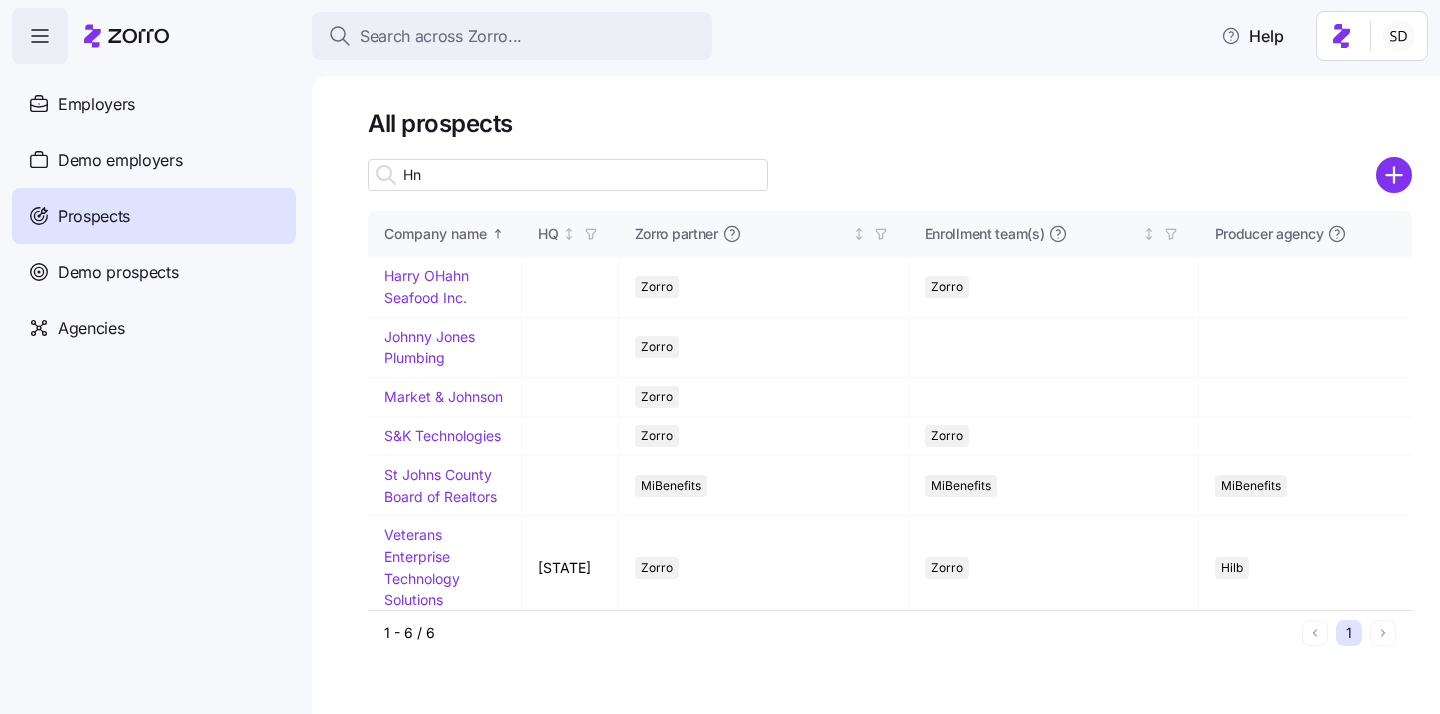 type on "H" 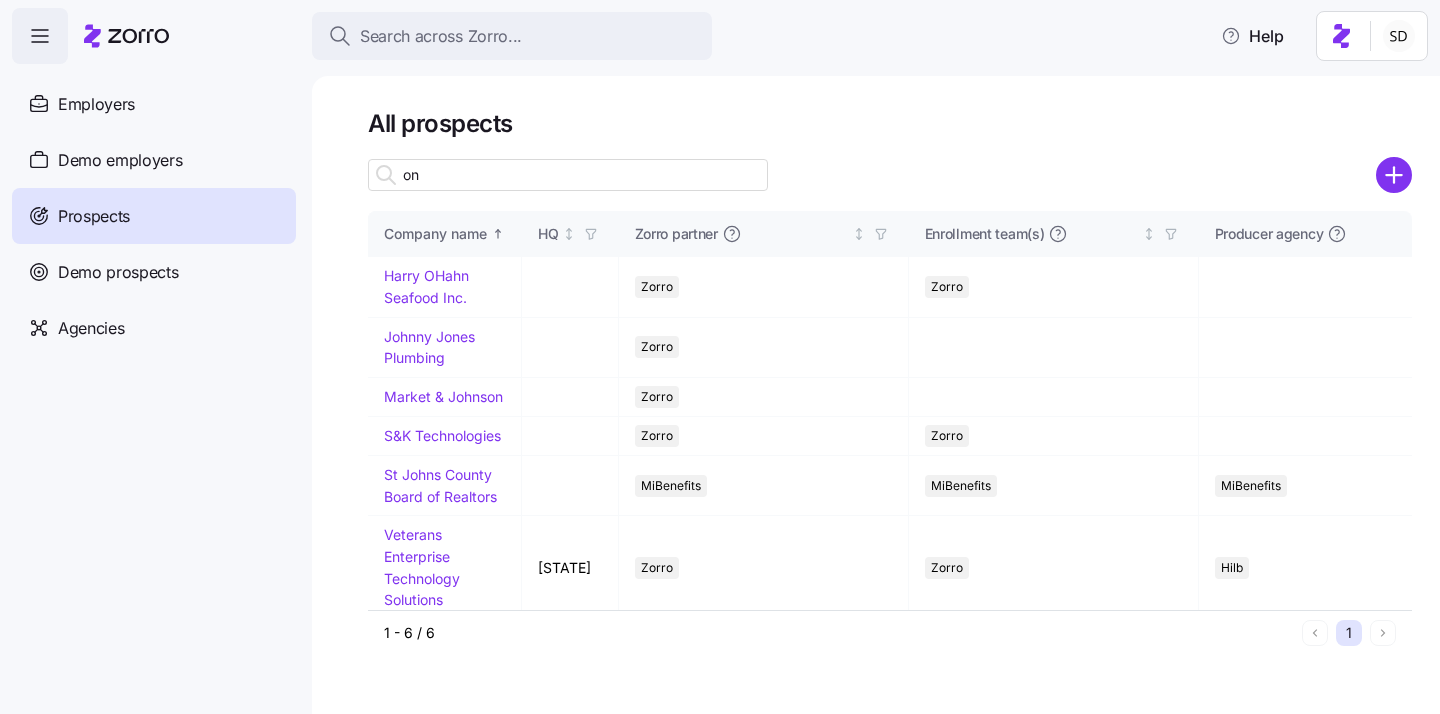 type on "o" 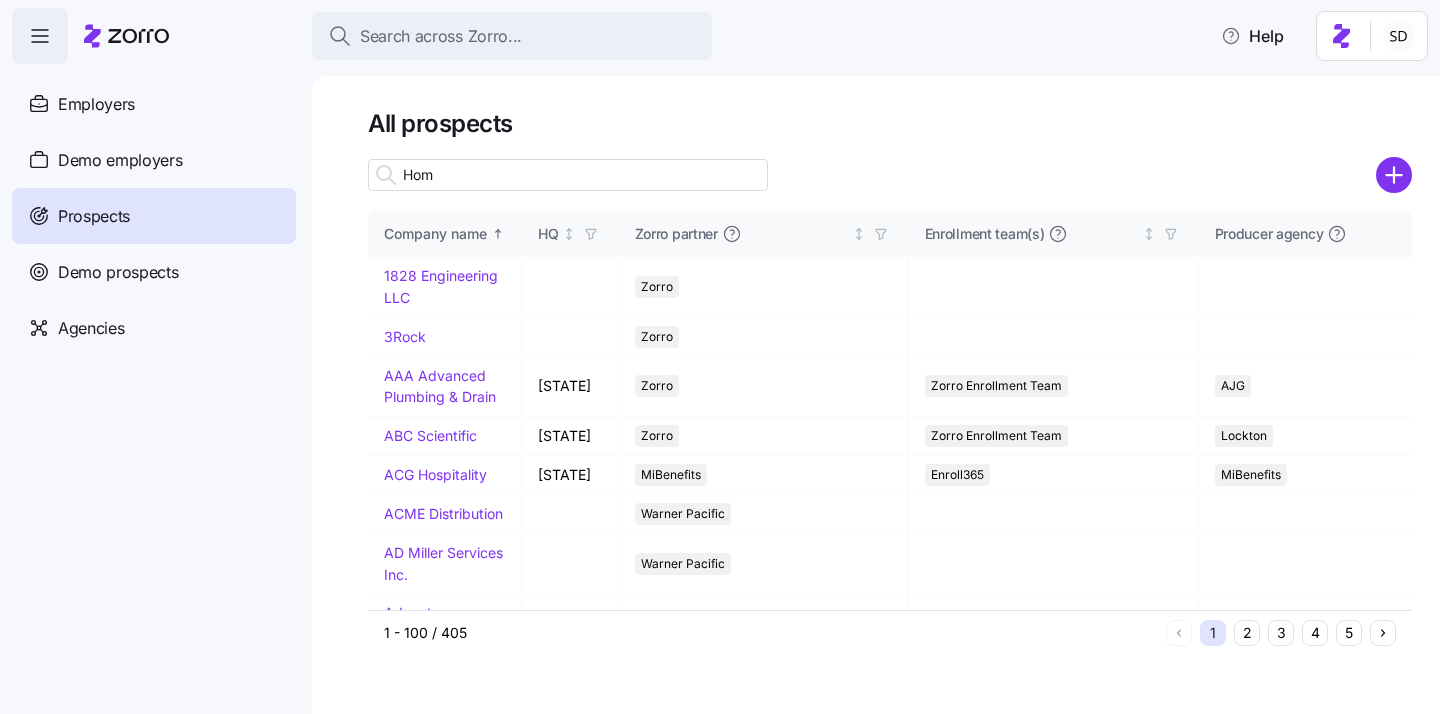 type on "Home" 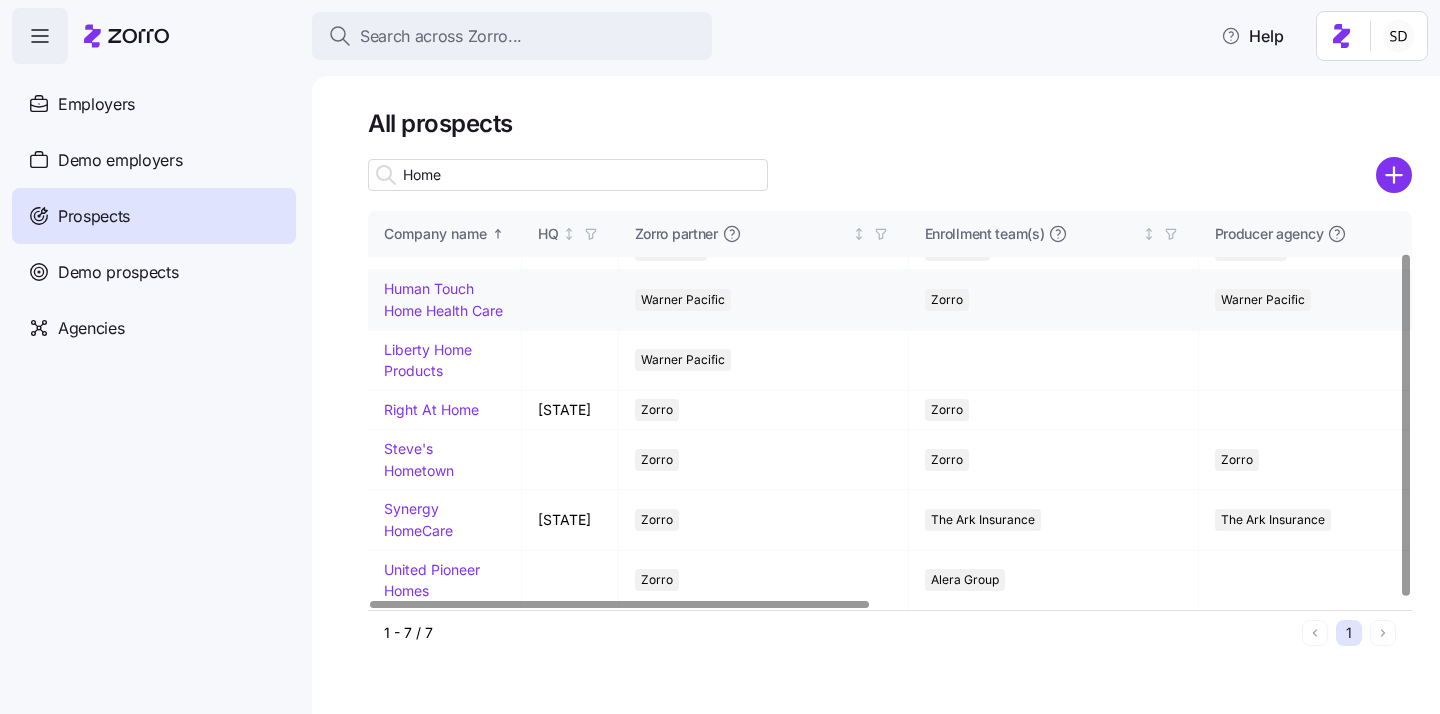 scroll, scrollTop: 0, scrollLeft: 0, axis: both 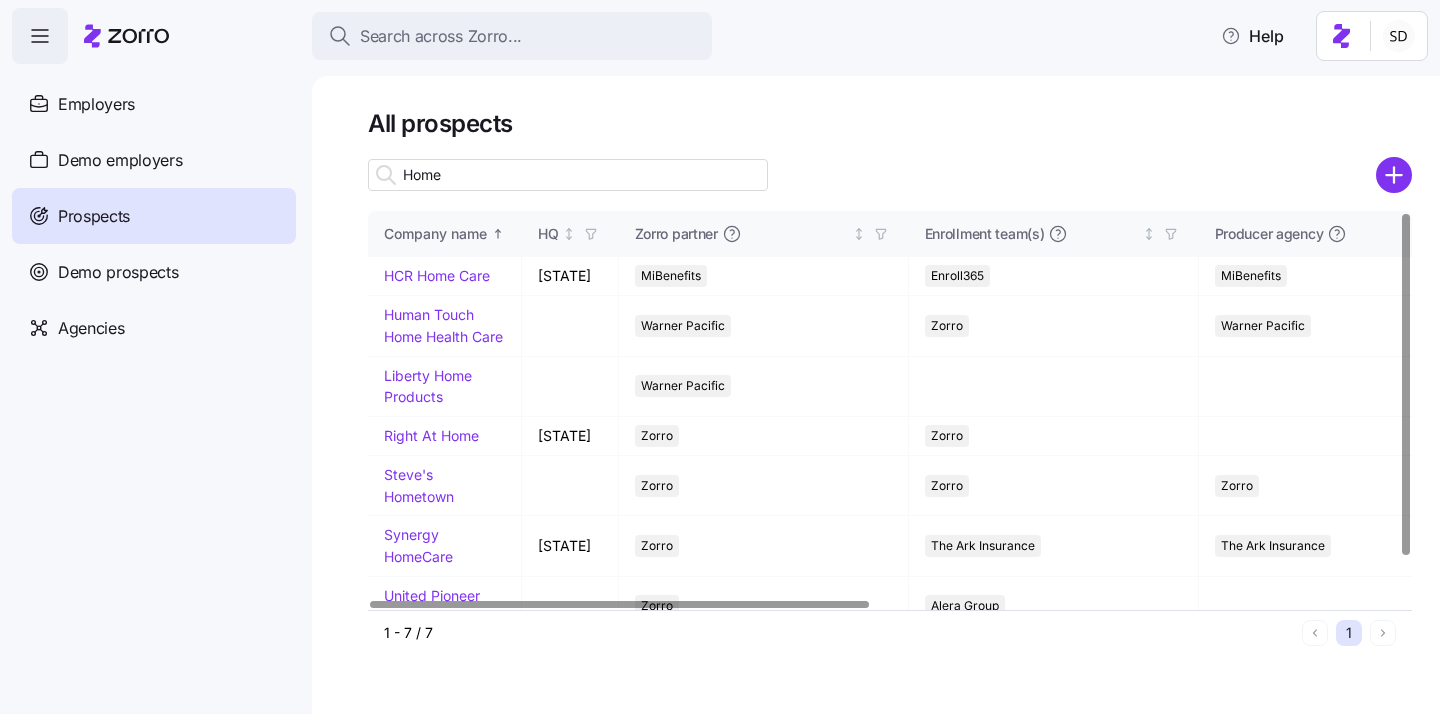 click on "Home" at bounding box center [568, 175] 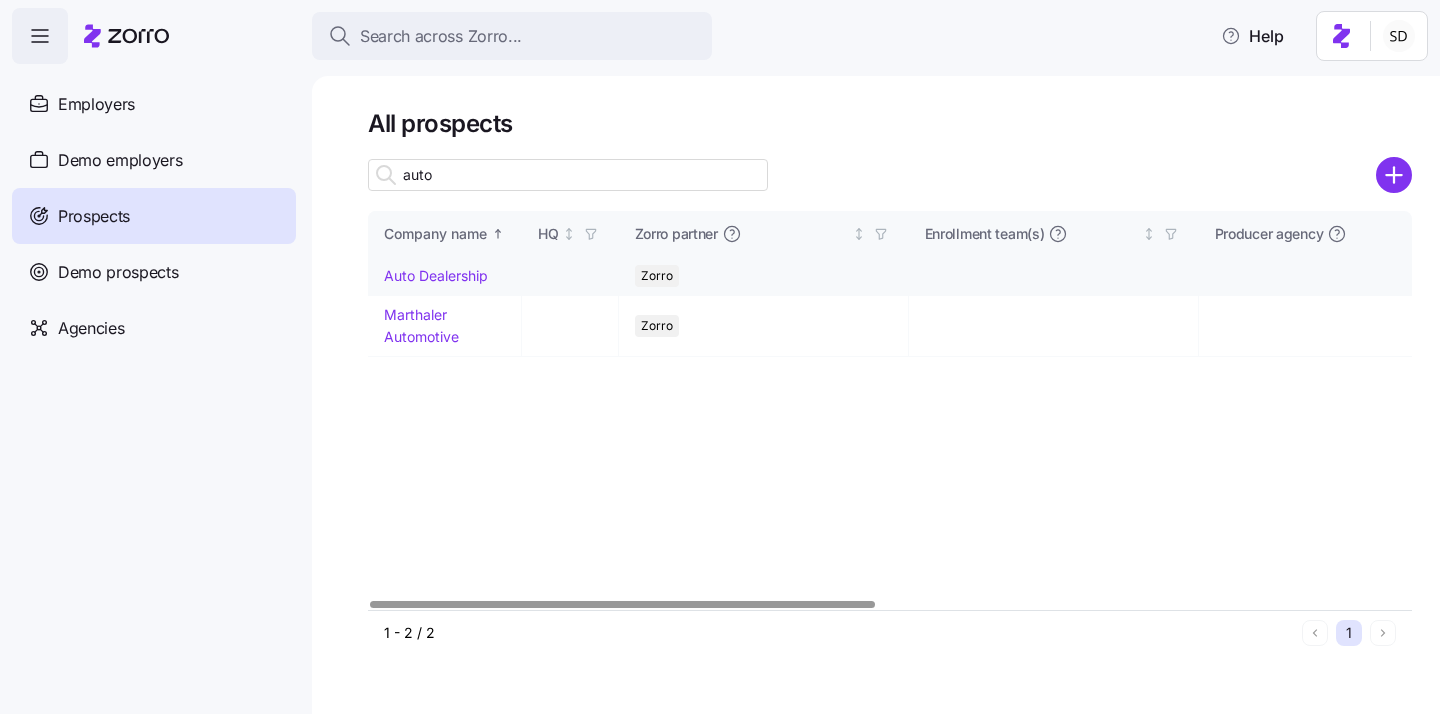 type on "auto" 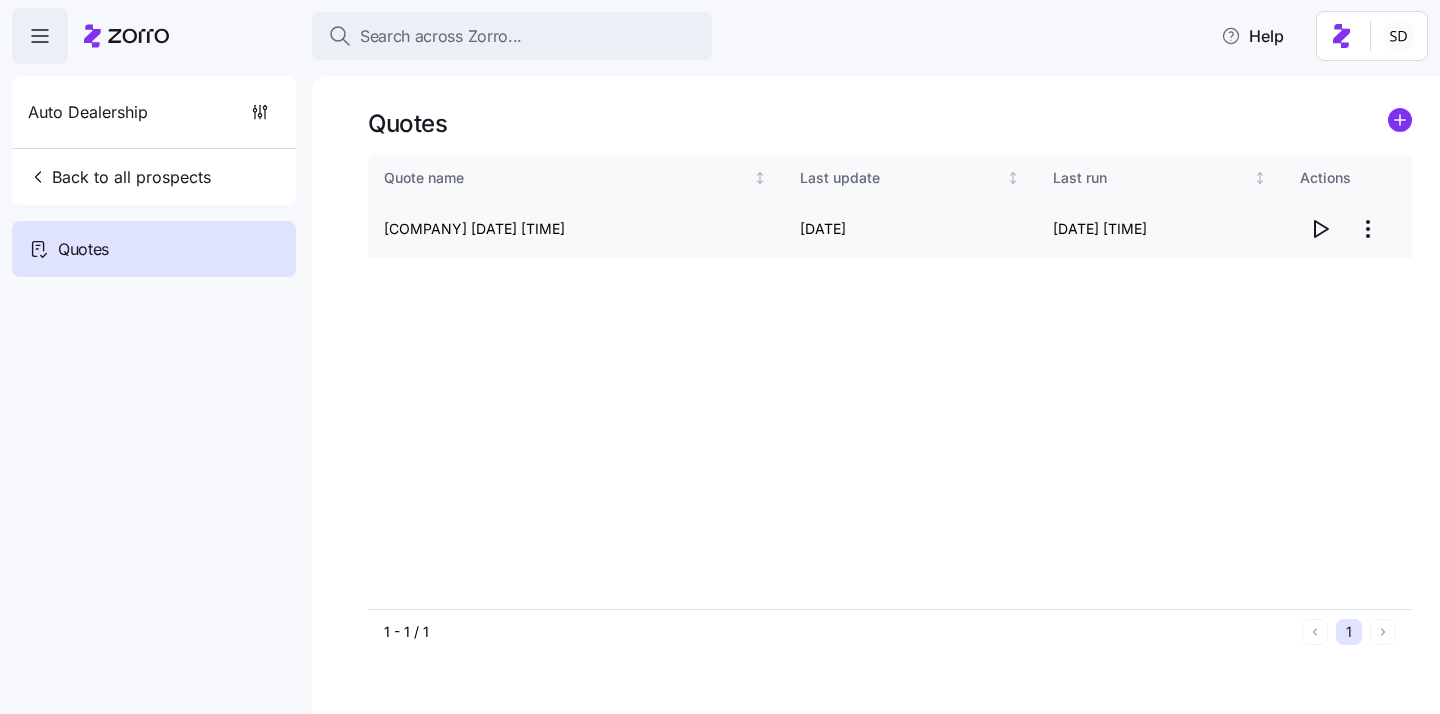 click 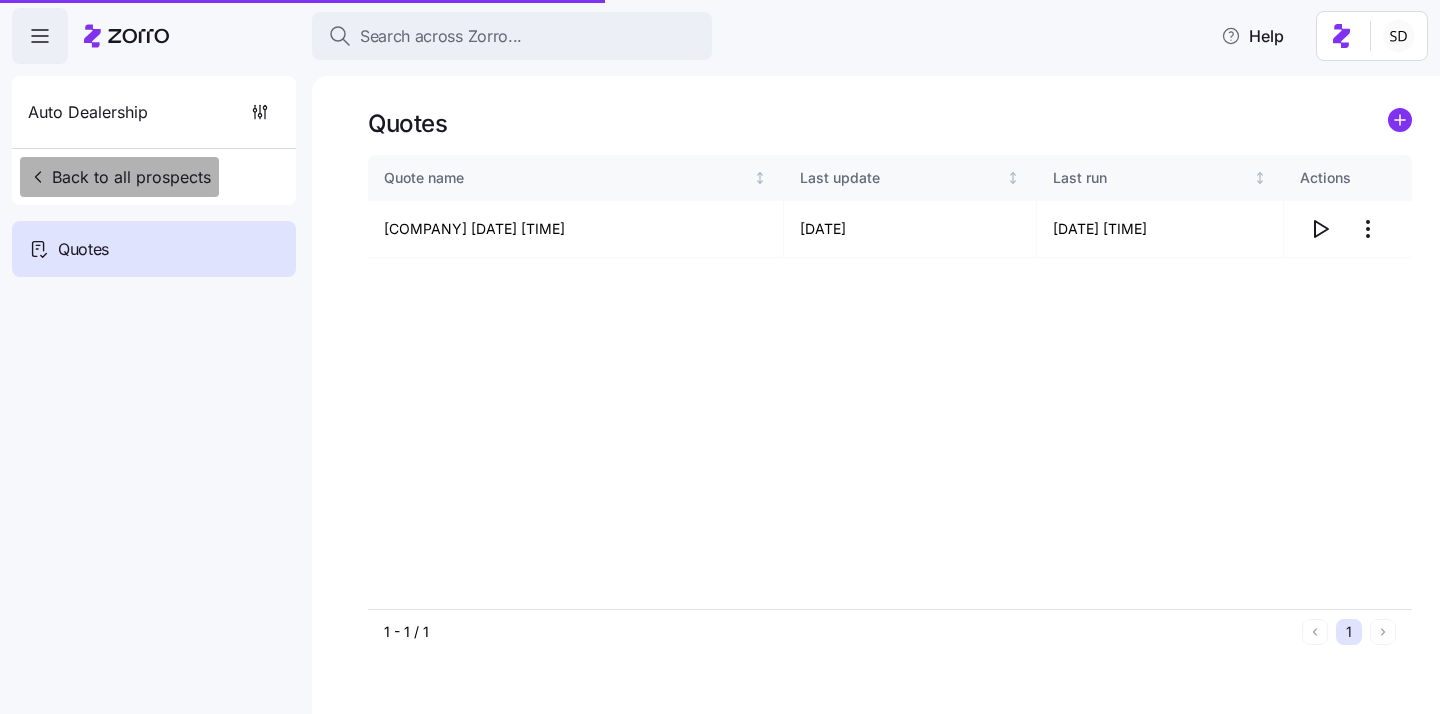 click on "Back to all prospects" at bounding box center (119, 177) 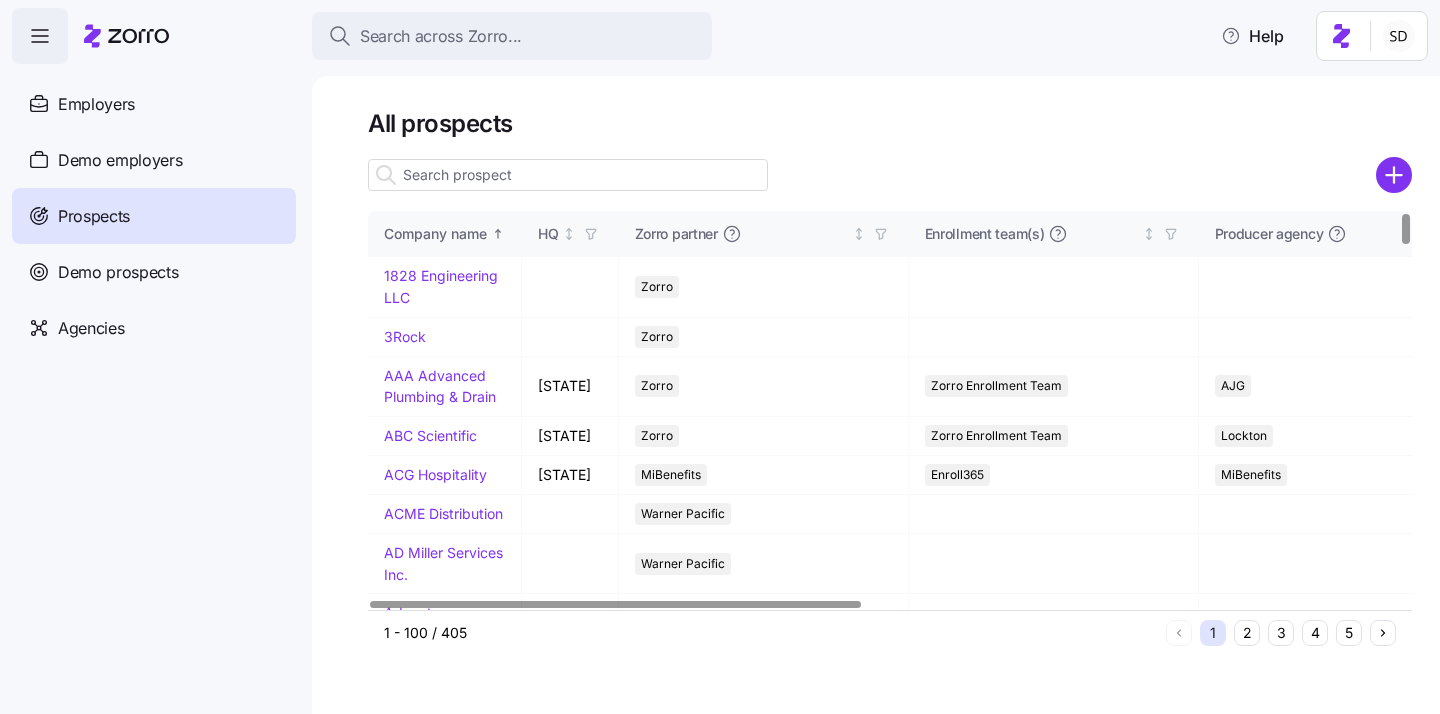 click at bounding box center (568, 175) 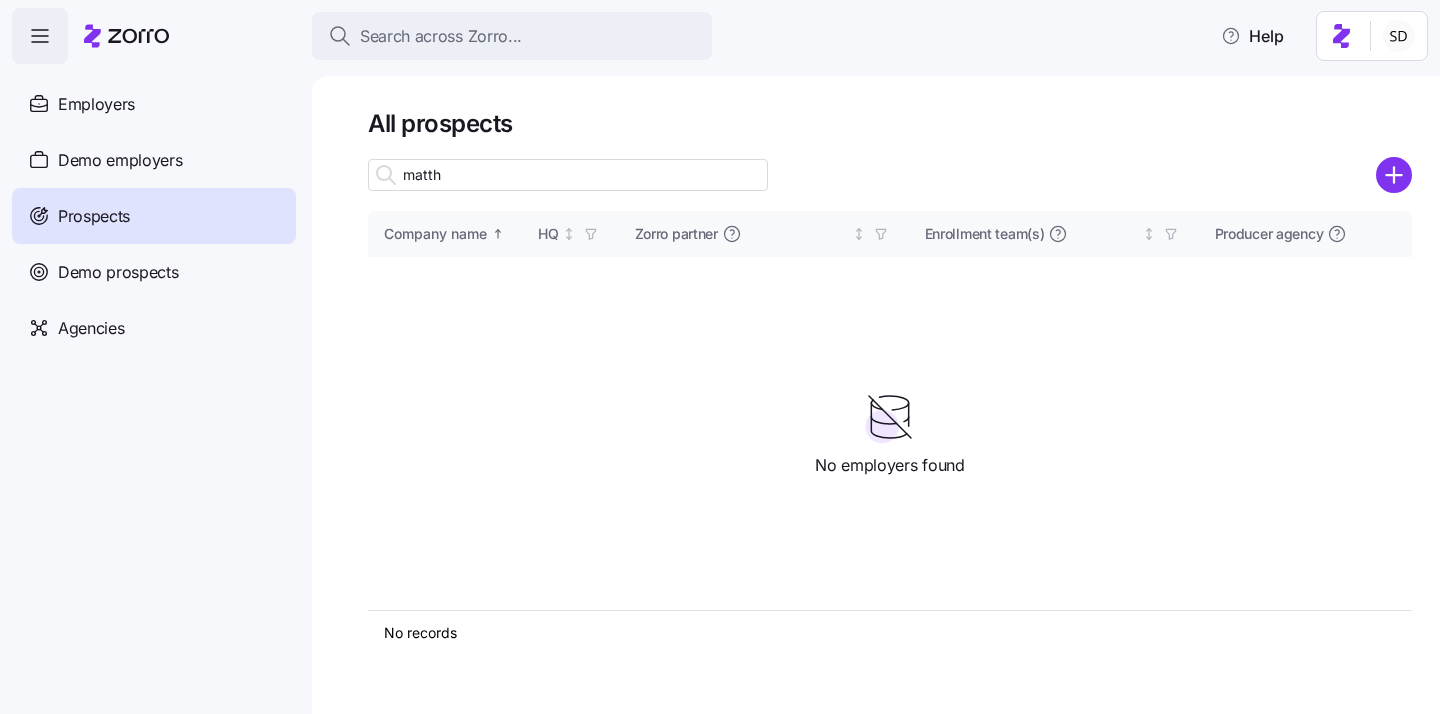 click on "matth" at bounding box center (568, 175) 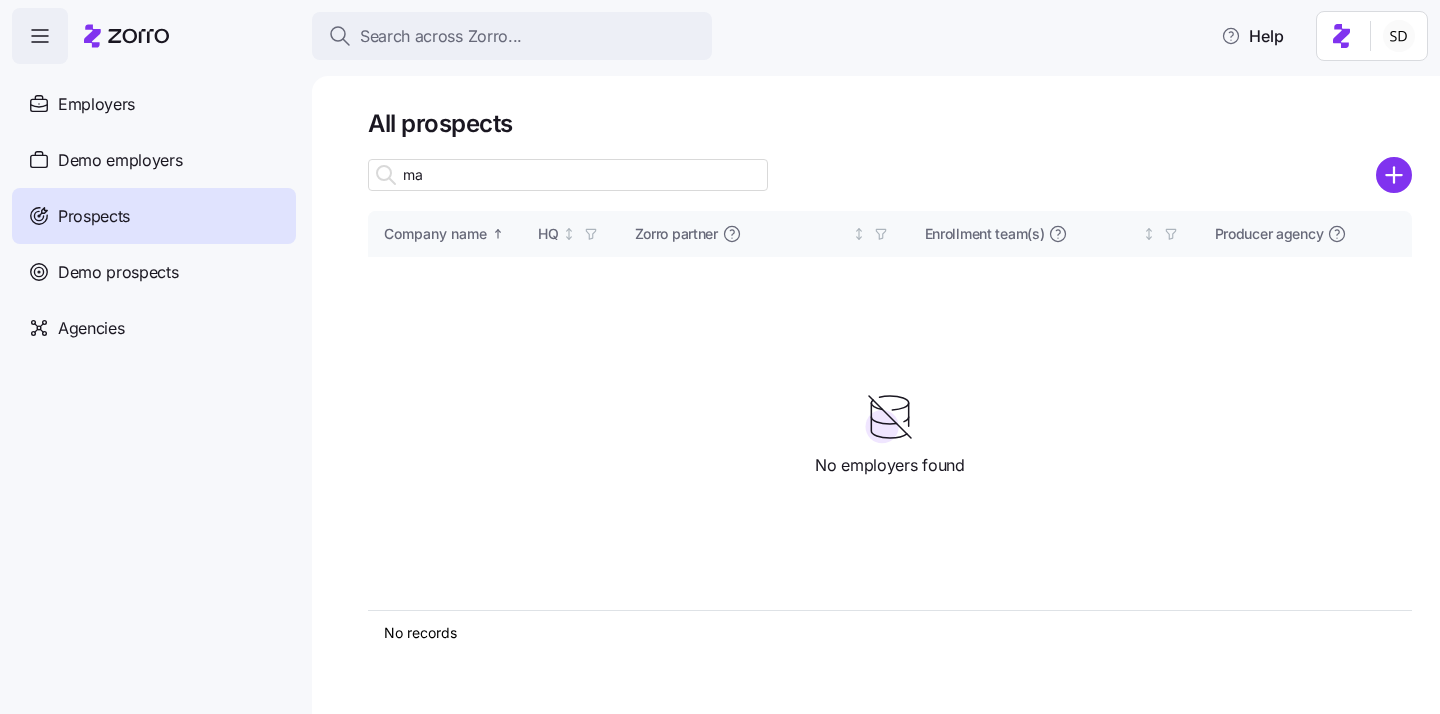 type on "m" 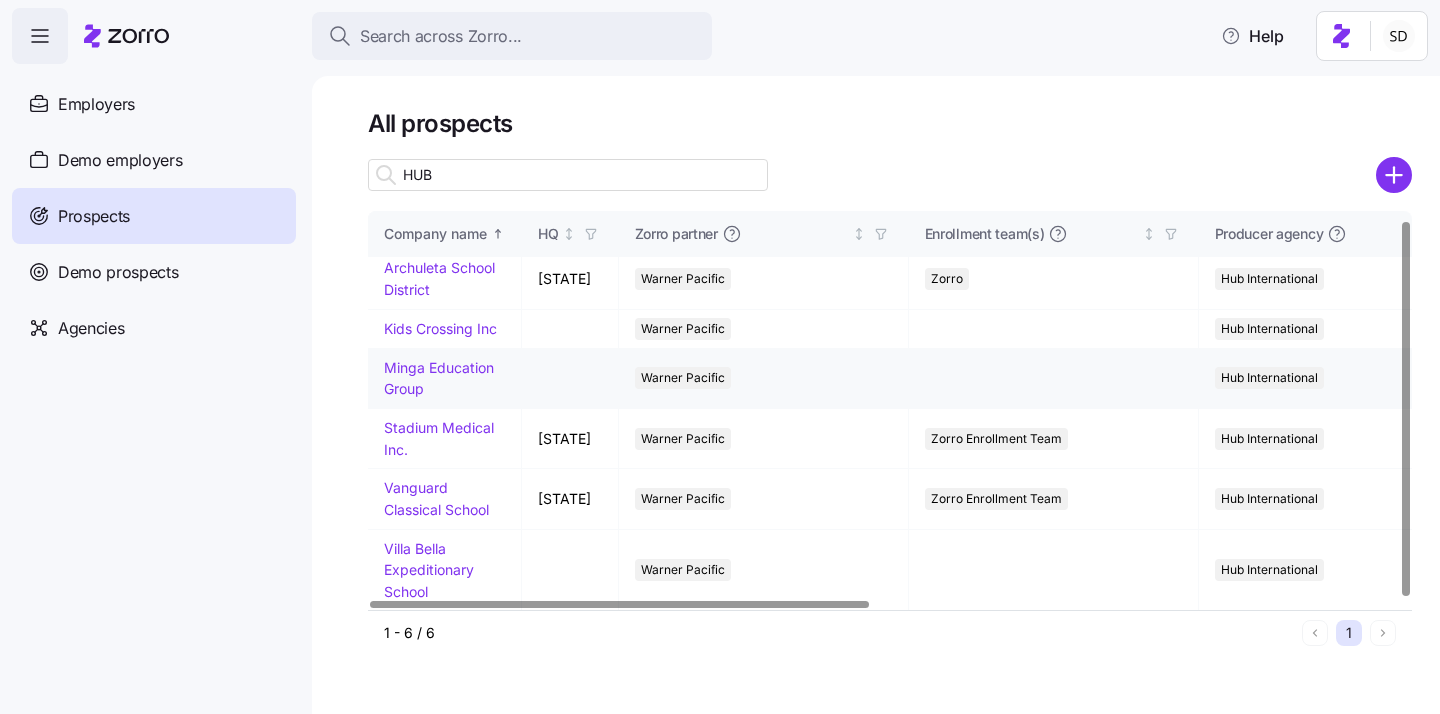 scroll, scrollTop: 0, scrollLeft: 0, axis: both 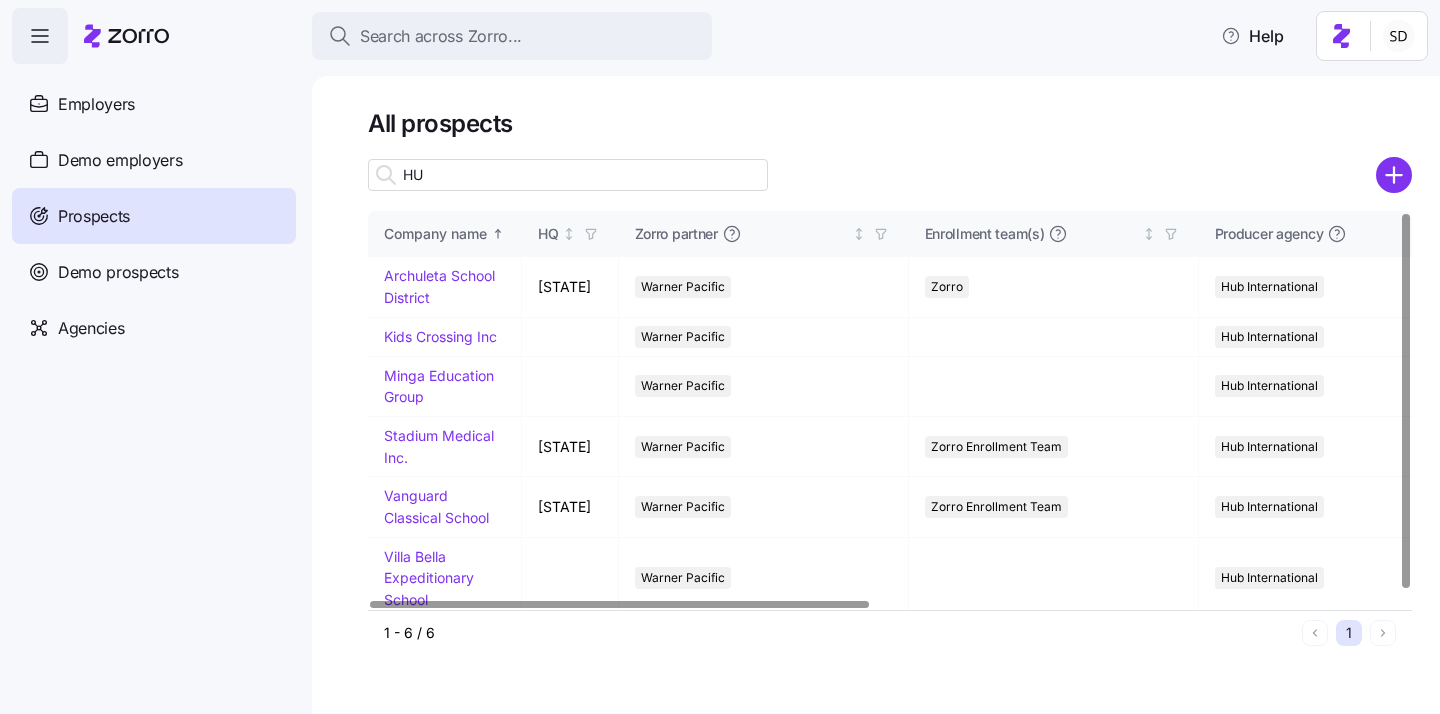type on "H" 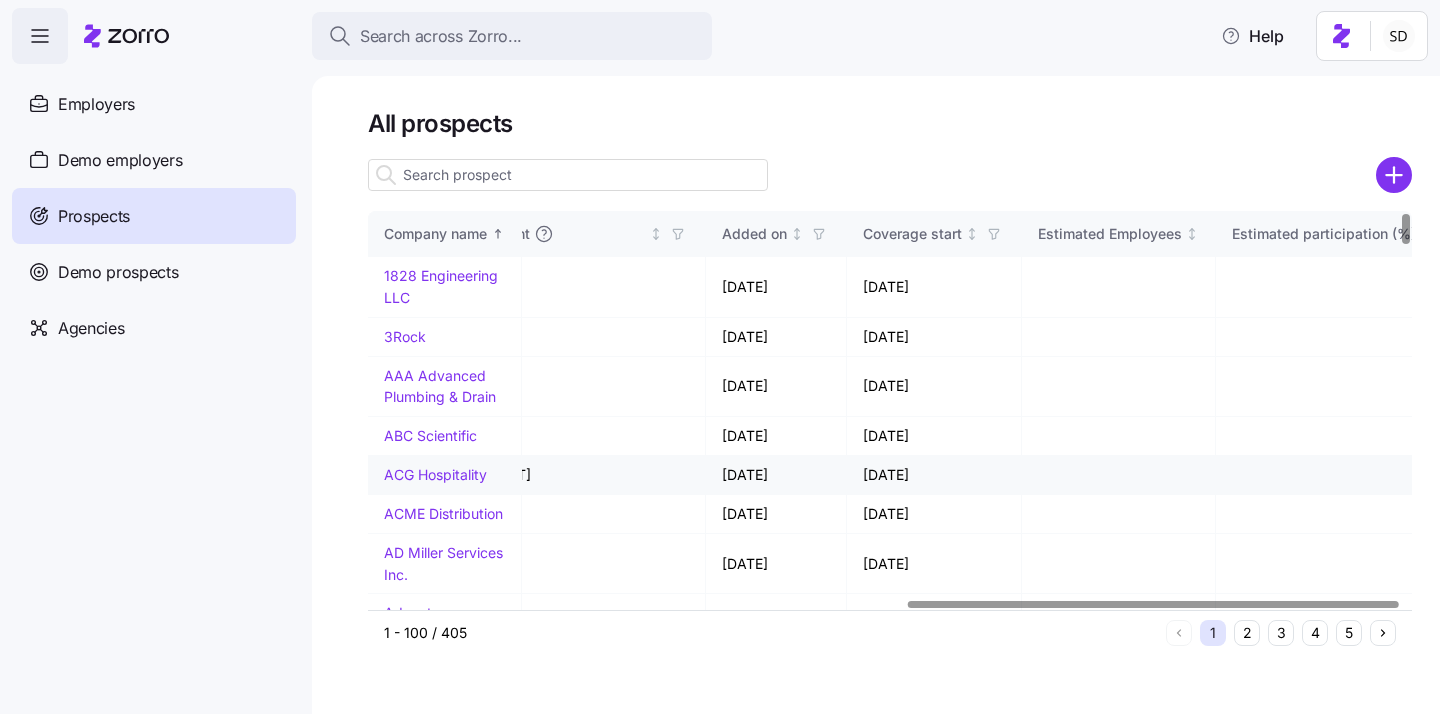 scroll, scrollTop: 0, scrollLeft: 1145, axis: horizontal 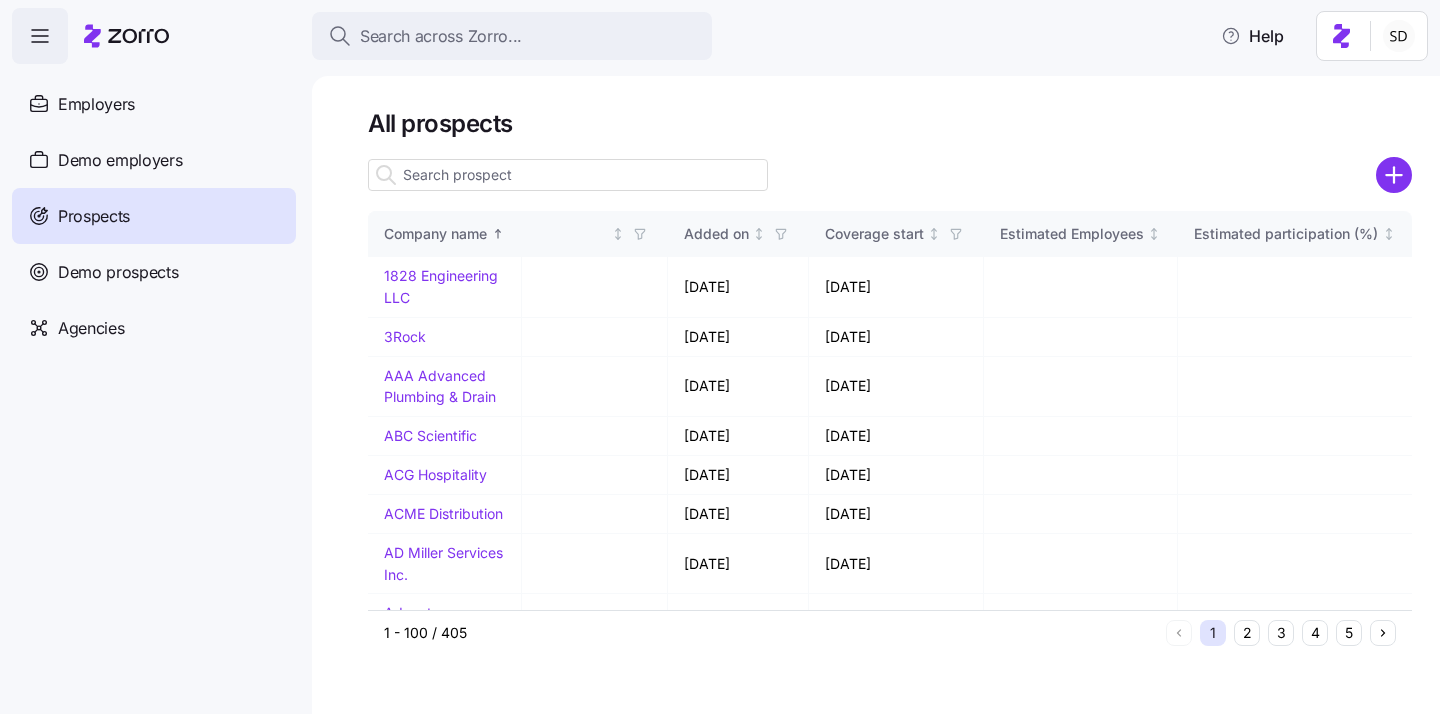 click on "Prospects" at bounding box center [94, 216] 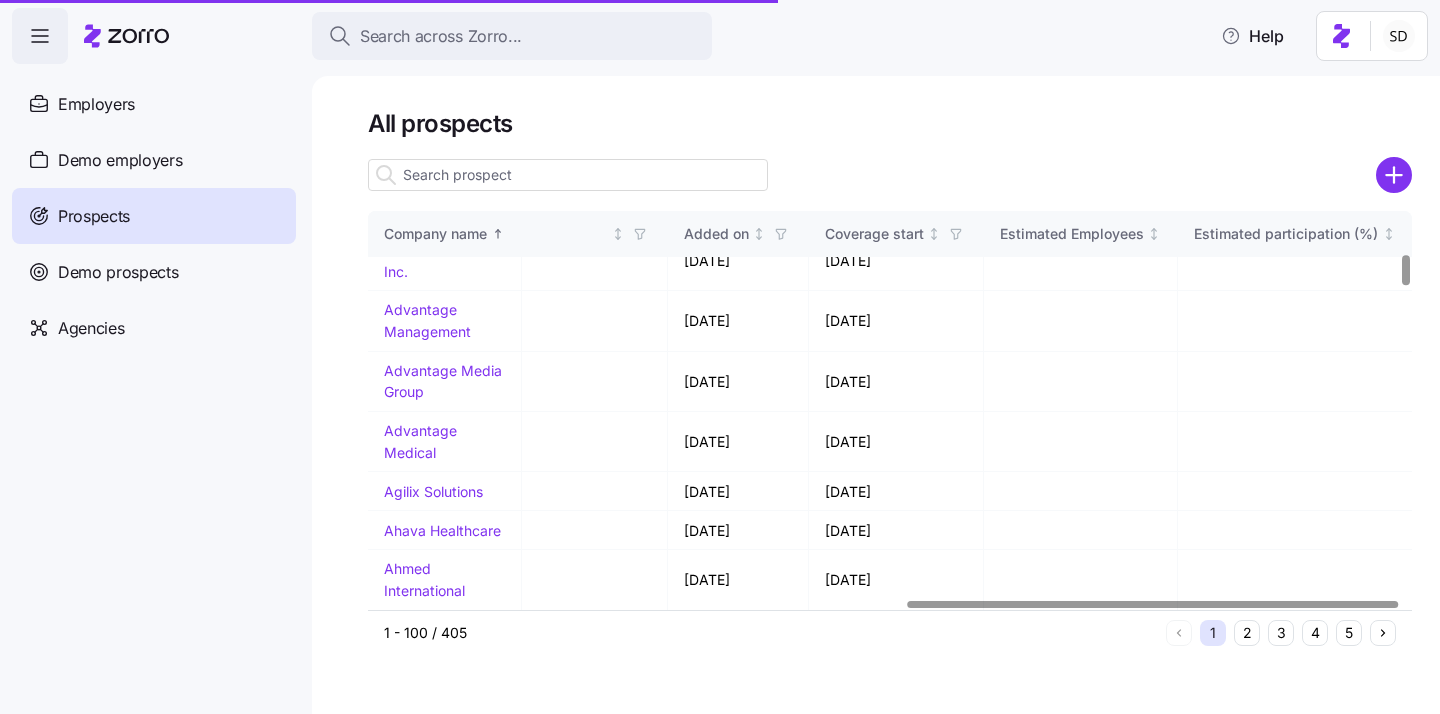 scroll, scrollTop: 548, scrollLeft: 1144, axis: both 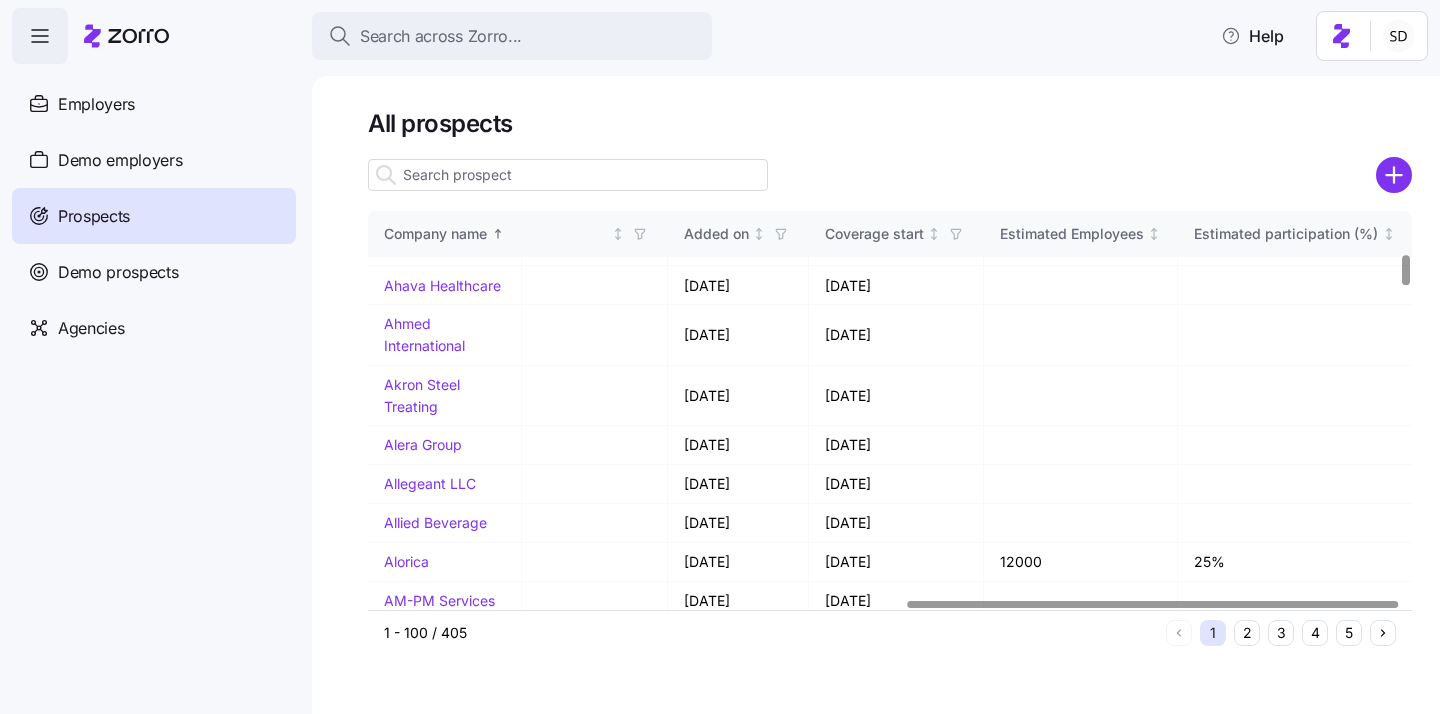 click at bounding box center [568, 175] 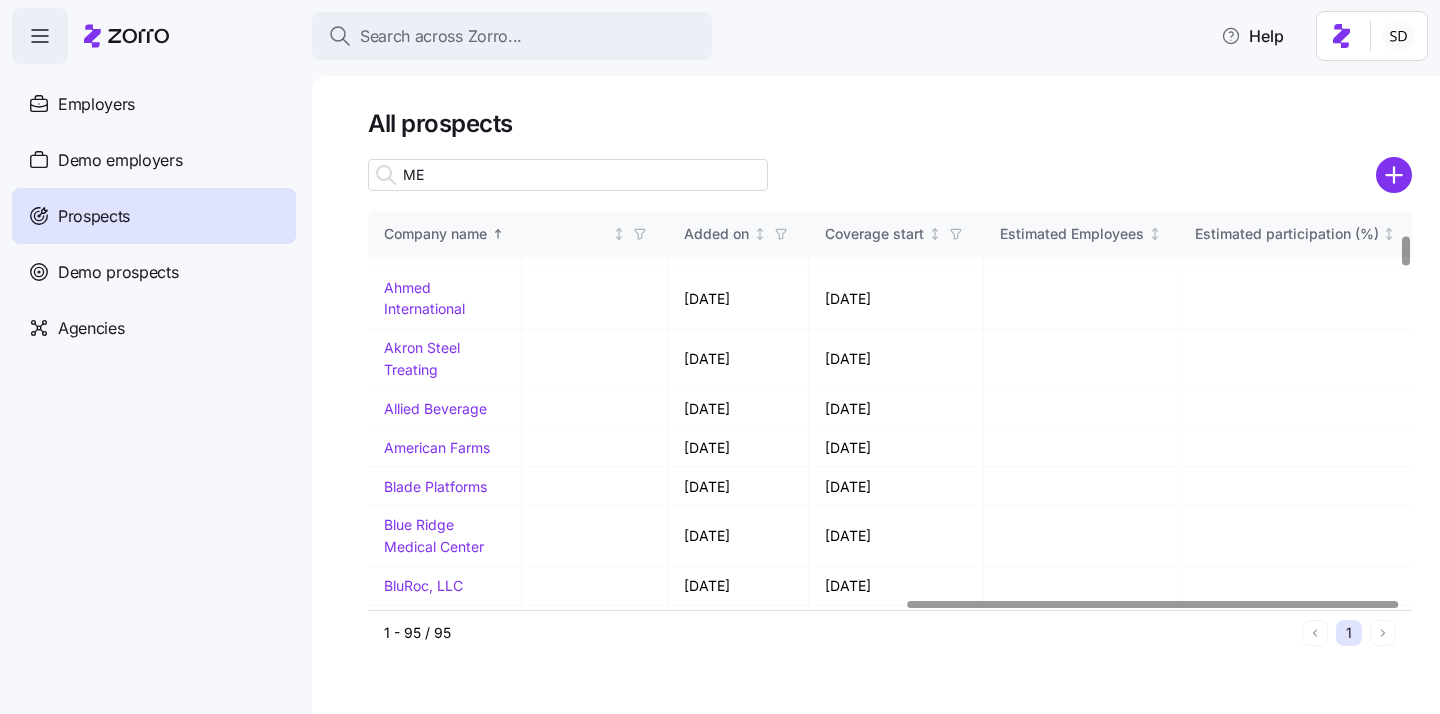 scroll, scrollTop: 0, scrollLeft: 1144, axis: horizontal 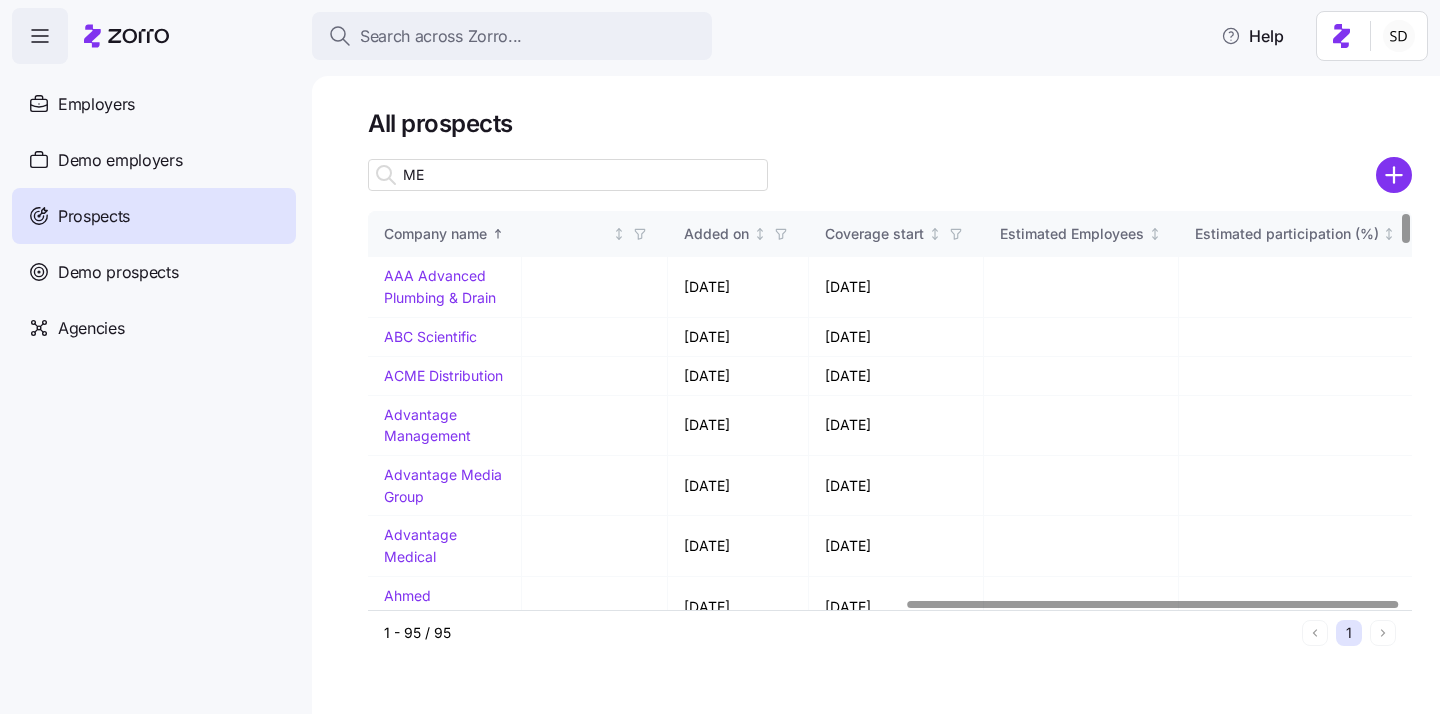 click on "ME" at bounding box center (568, 175) 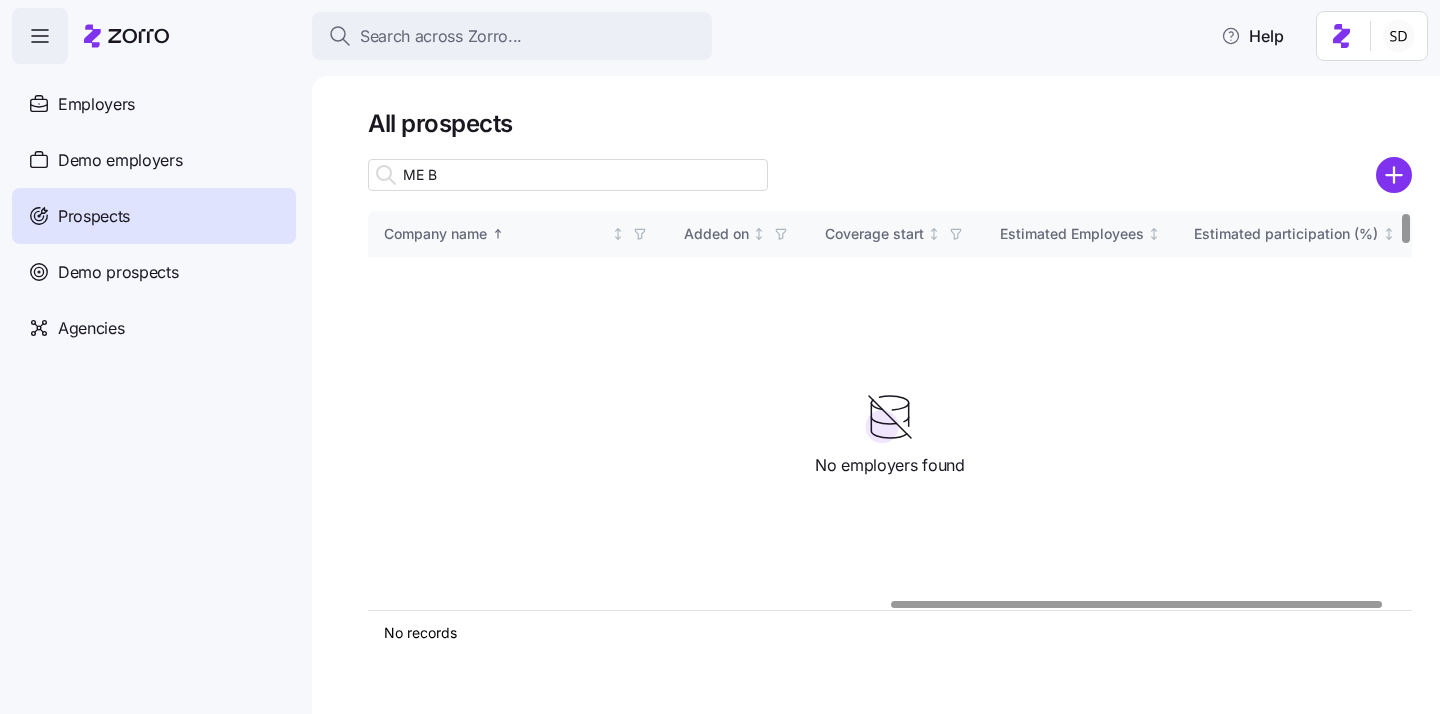 scroll, scrollTop: 0, scrollLeft: 1109, axis: horizontal 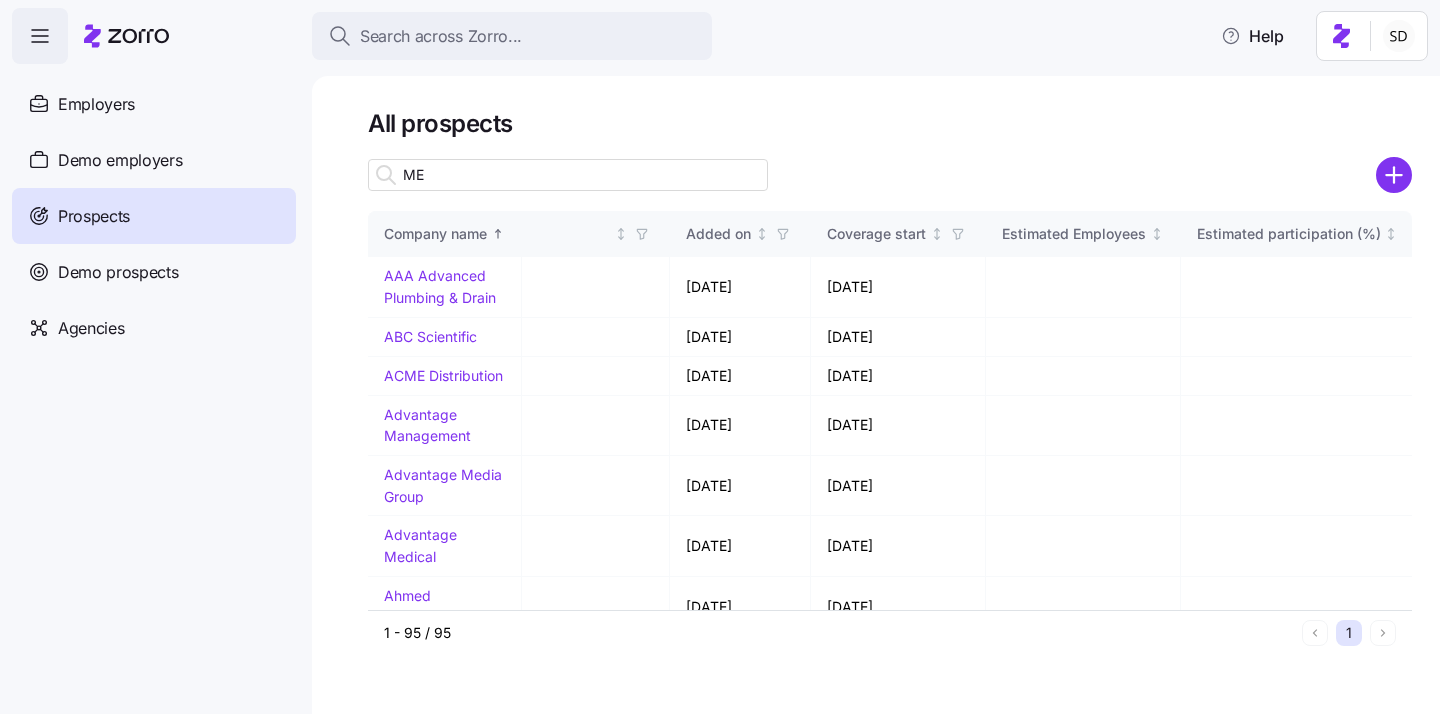 type on "M" 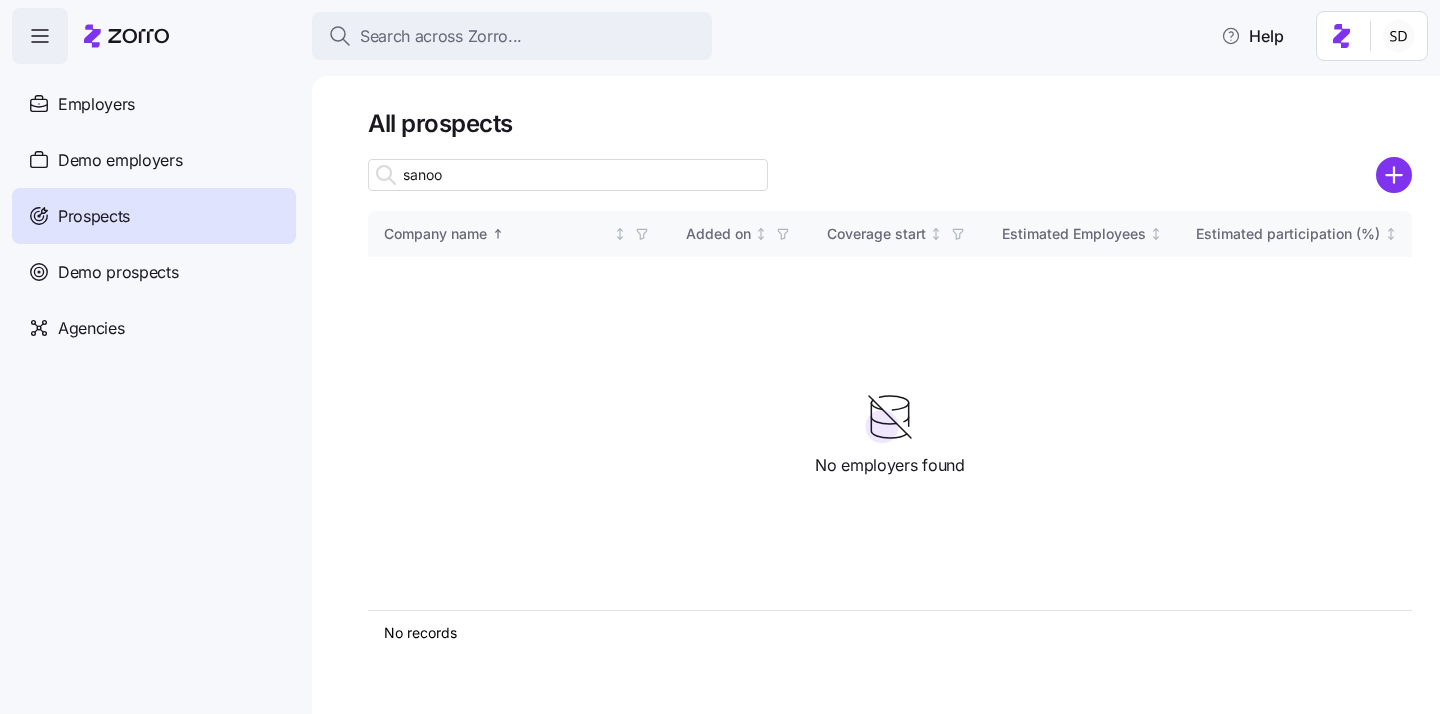 type on "sanoop" 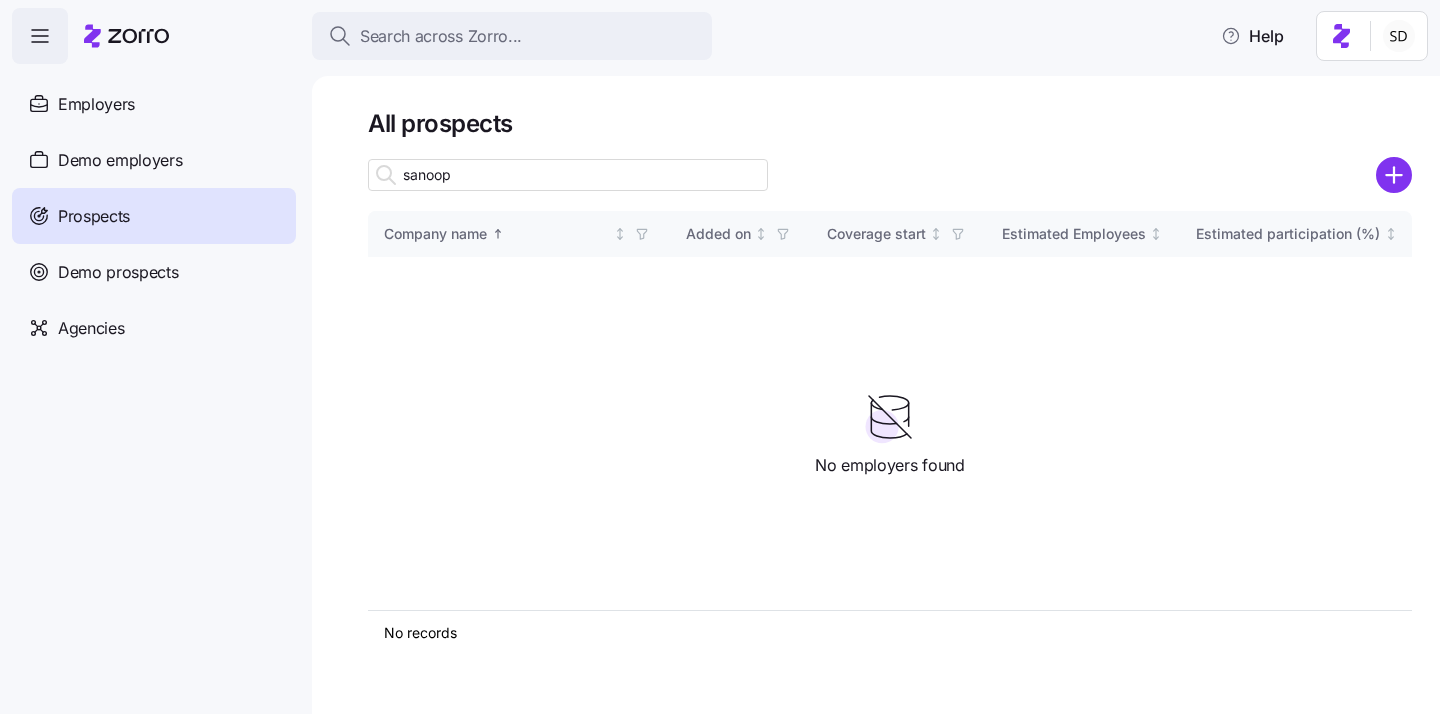 click on "sanoop" at bounding box center [568, 175] 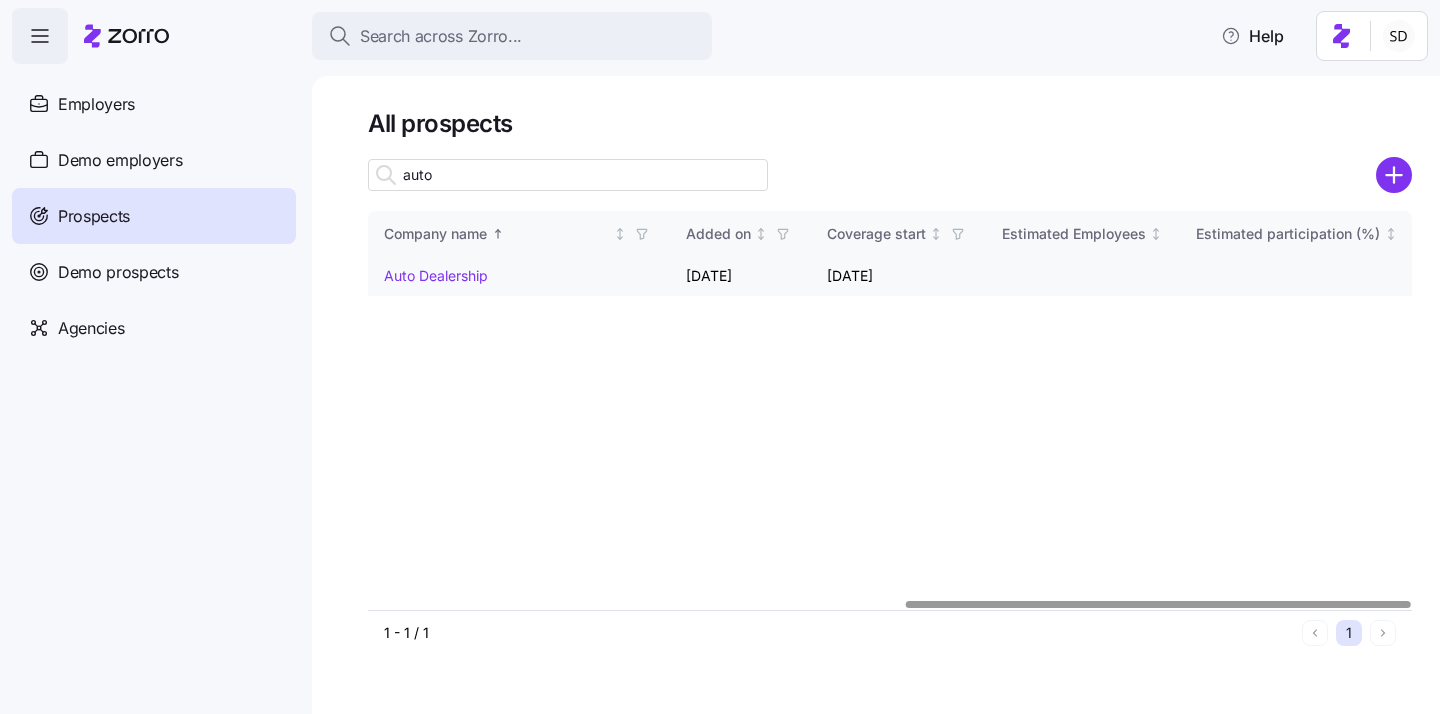 type on "auto" 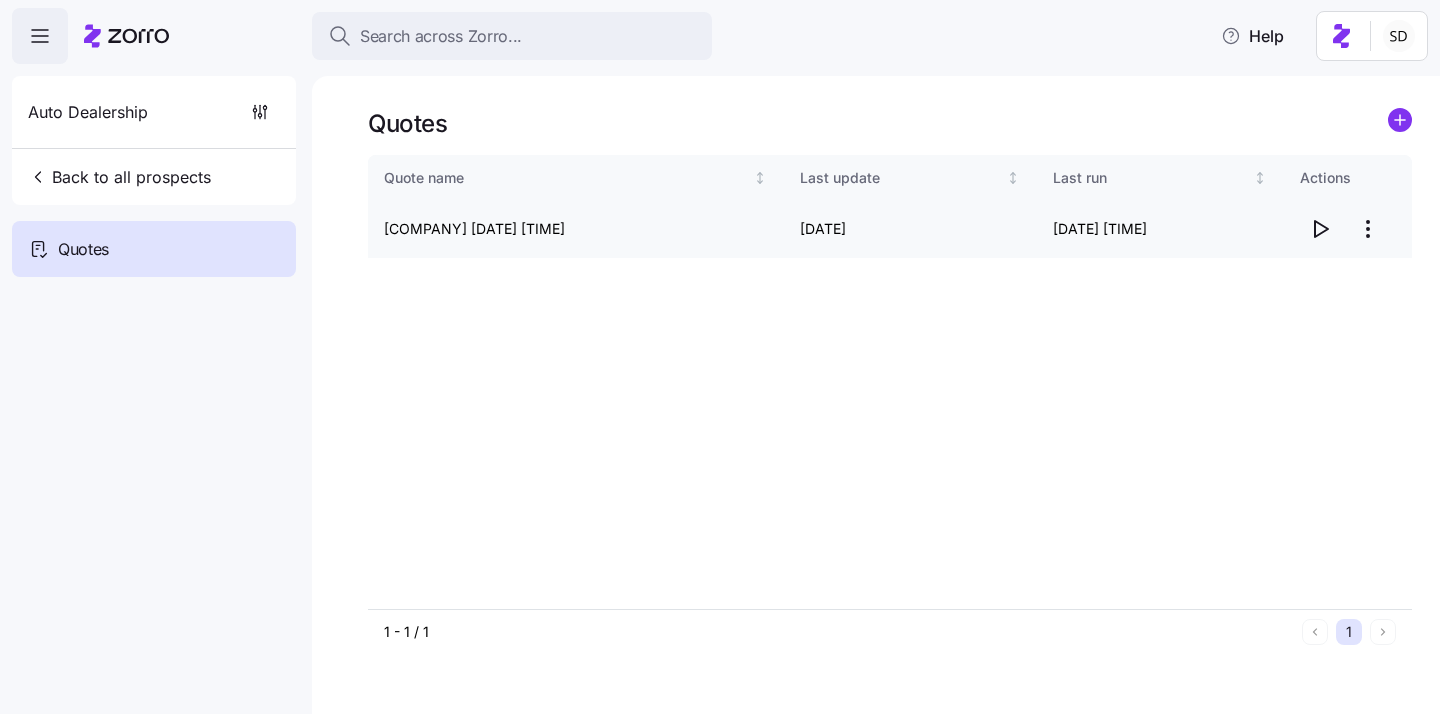 click 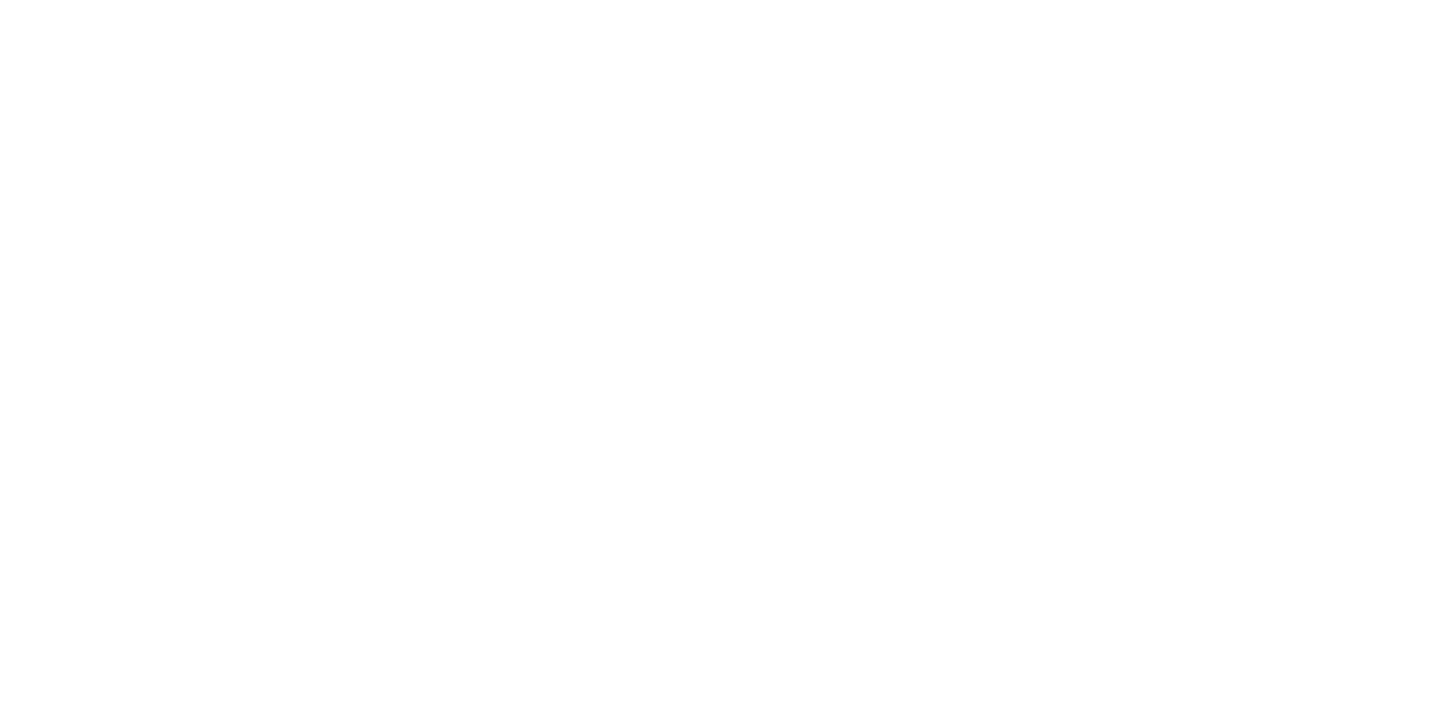 scroll, scrollTop: 0, scrollLeft: 0, axis: both 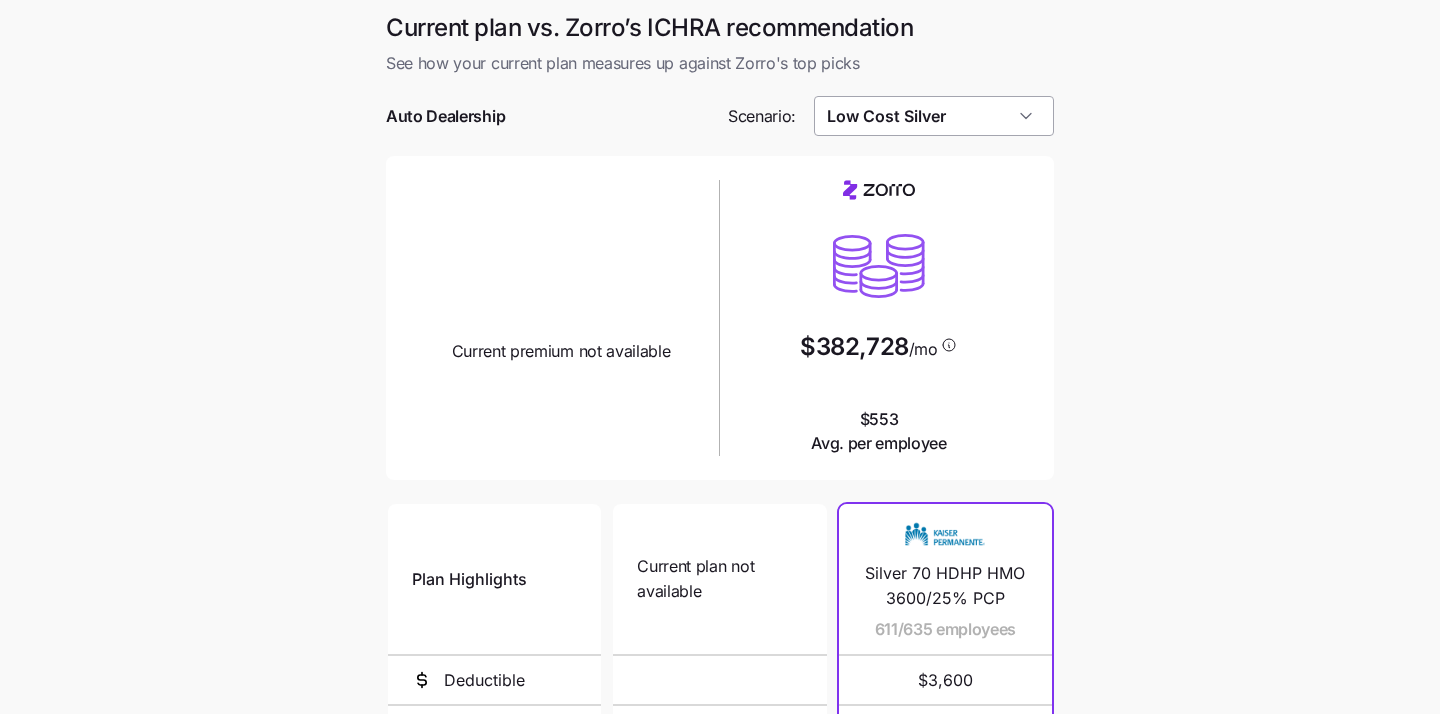 click on "Low Cost Silver" at bounding box center [934, 116] 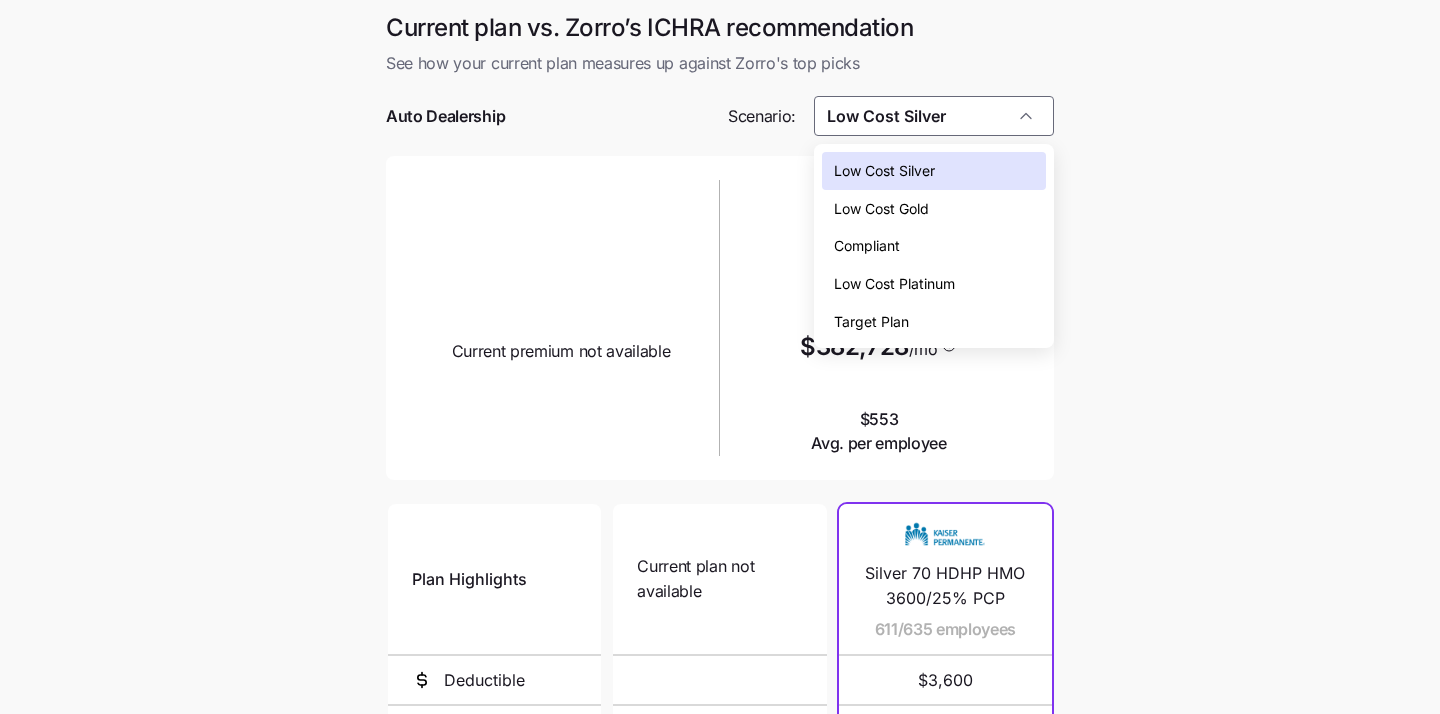 click on "Compliant" at bounding box center (934, 246) 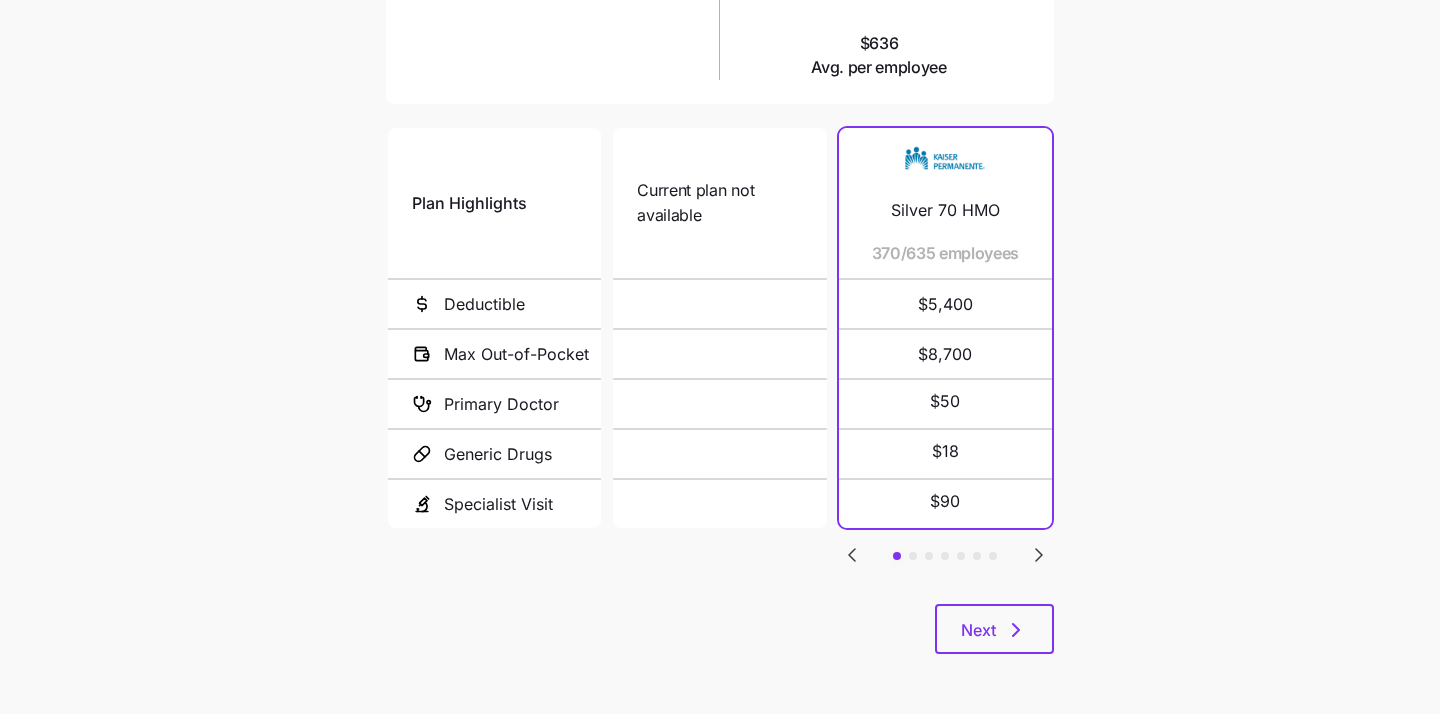 scroll, scrollTop: 0, scrollLeft: 0, axis: both 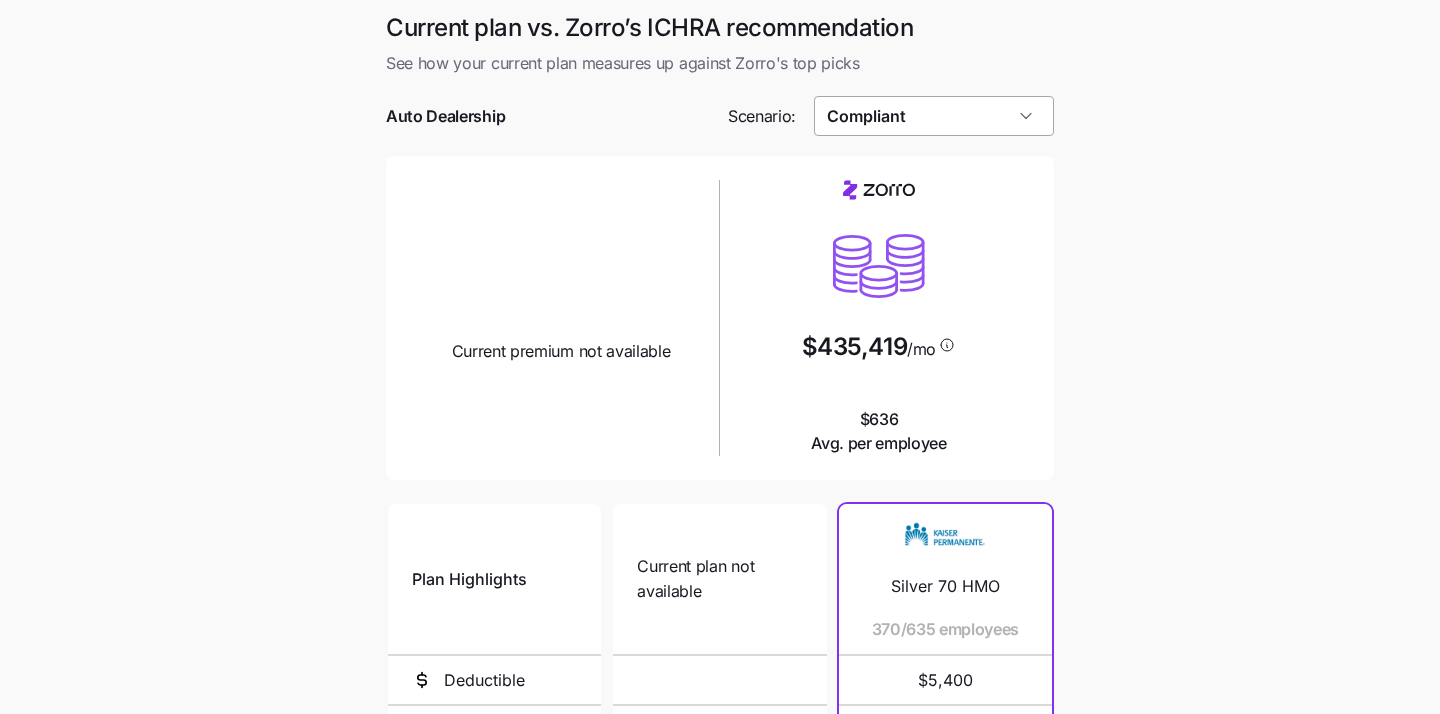 click on "Compliant" at bounding box center (934, 116) 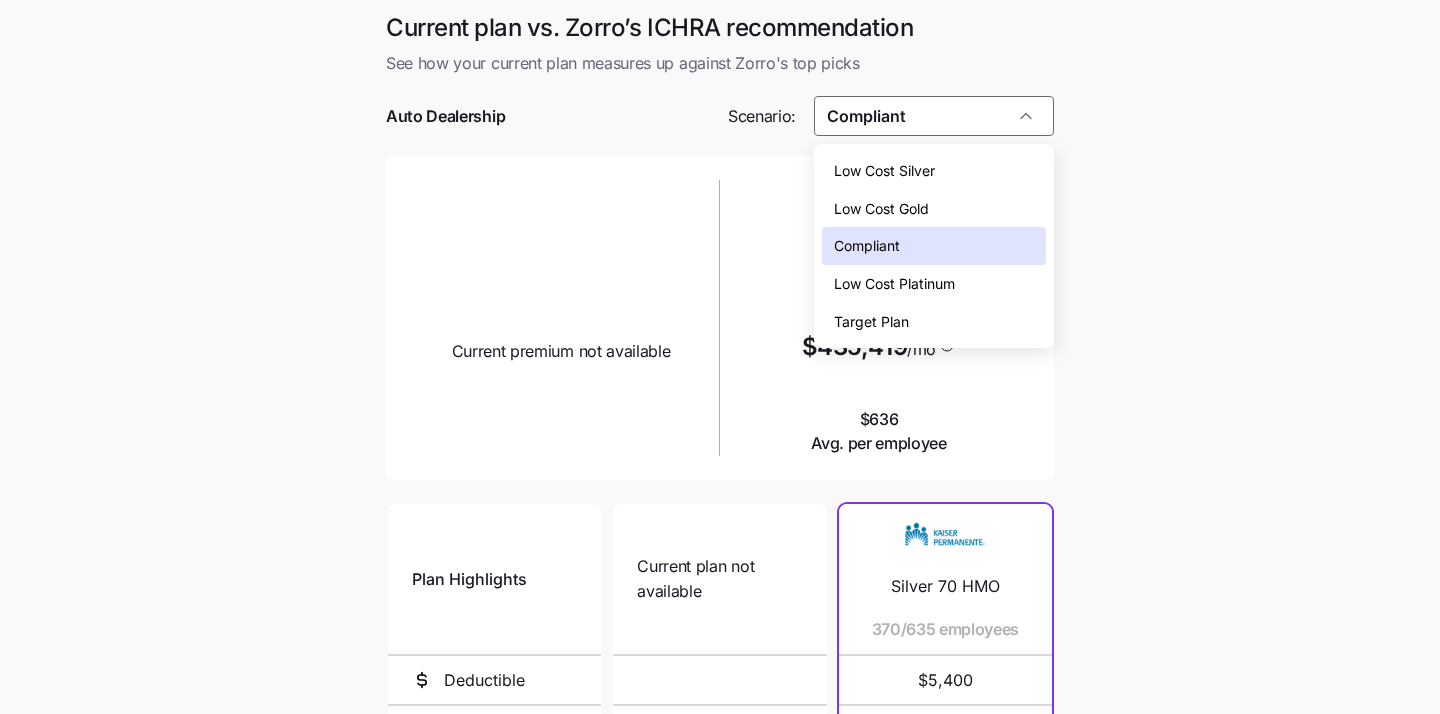 click on "Low Cost Silver" at bounding box center [934, 171] 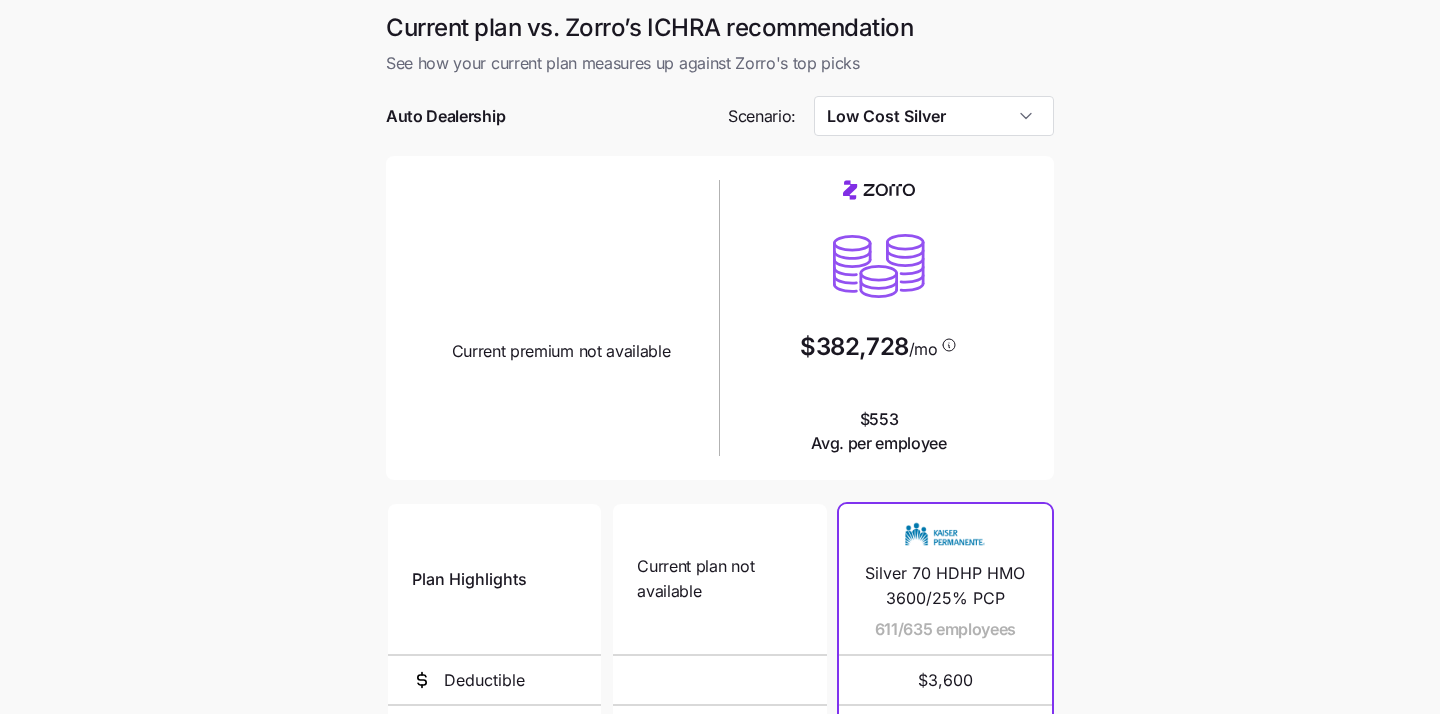 scroll, scrollTop: 376, scrollLeft: 0, axis: vertical 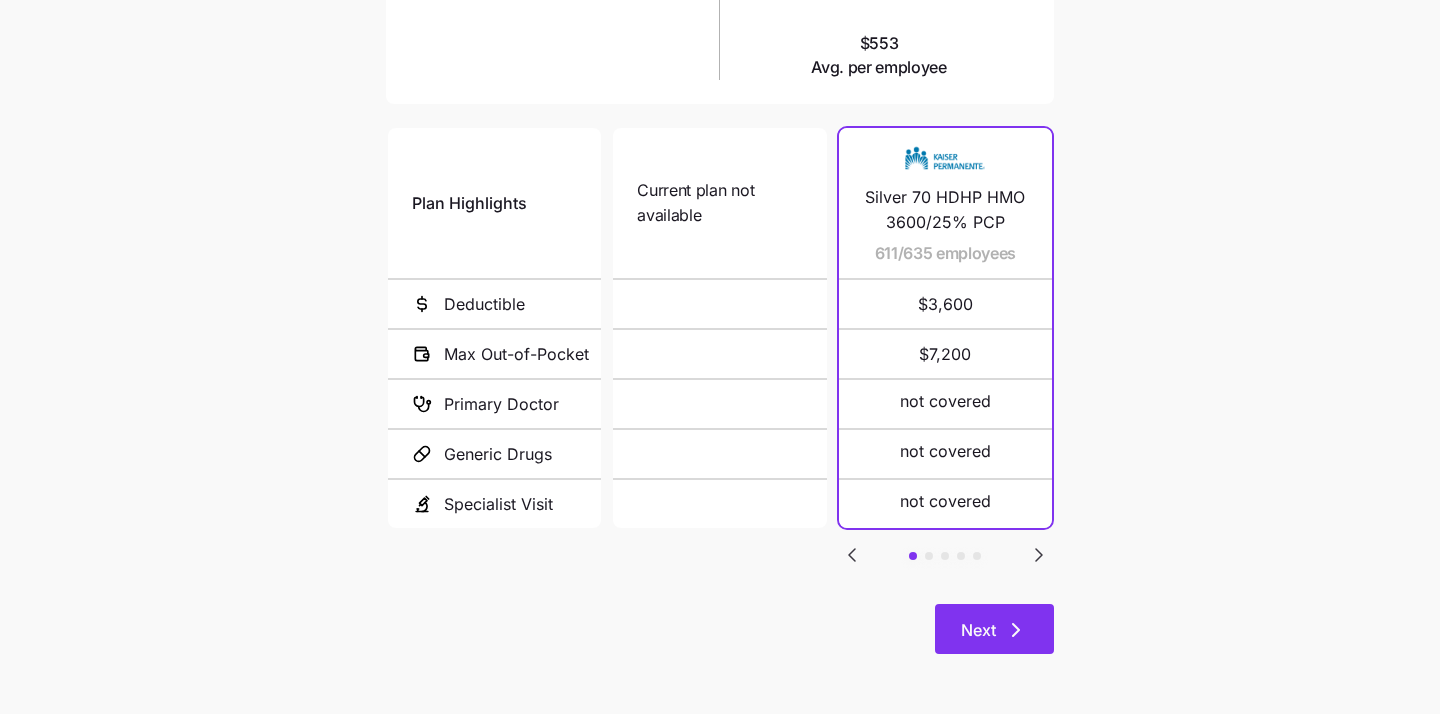 click on "Next" at bounding box center [994, 629] 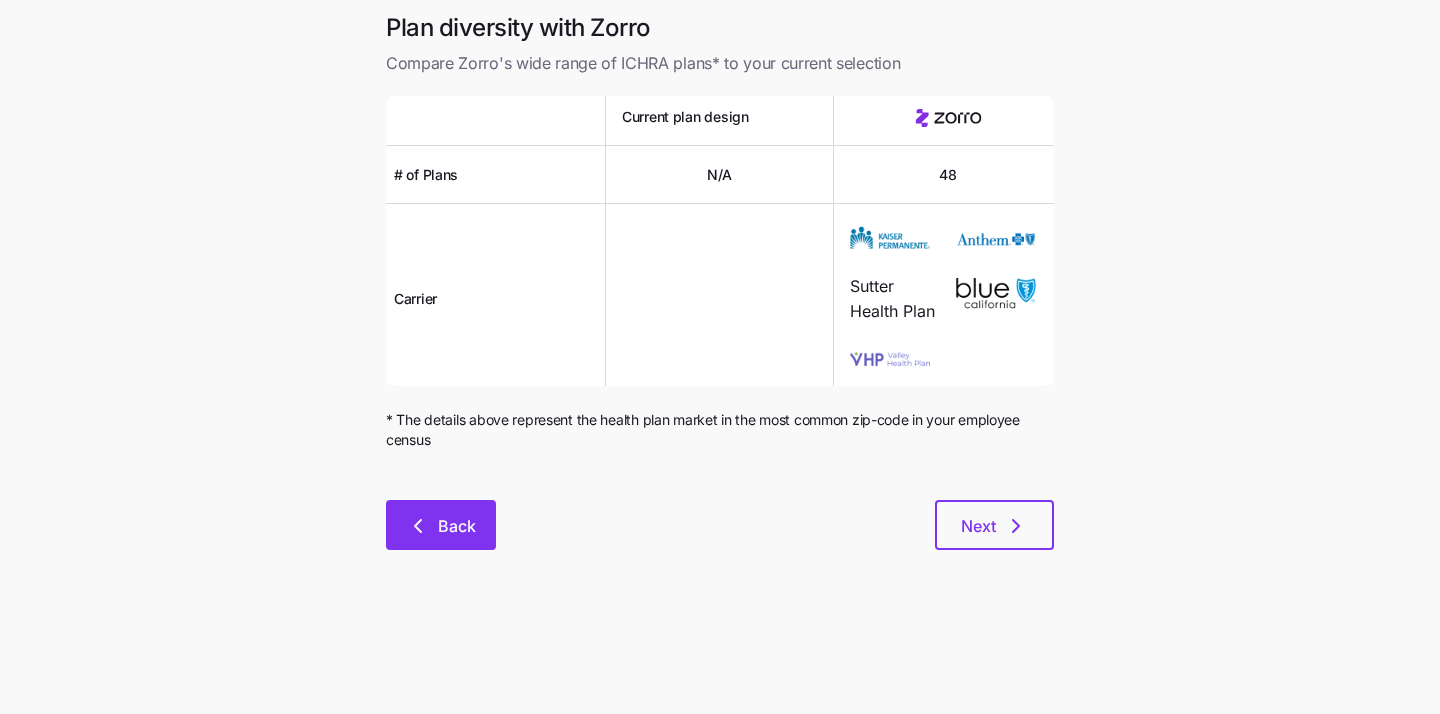click 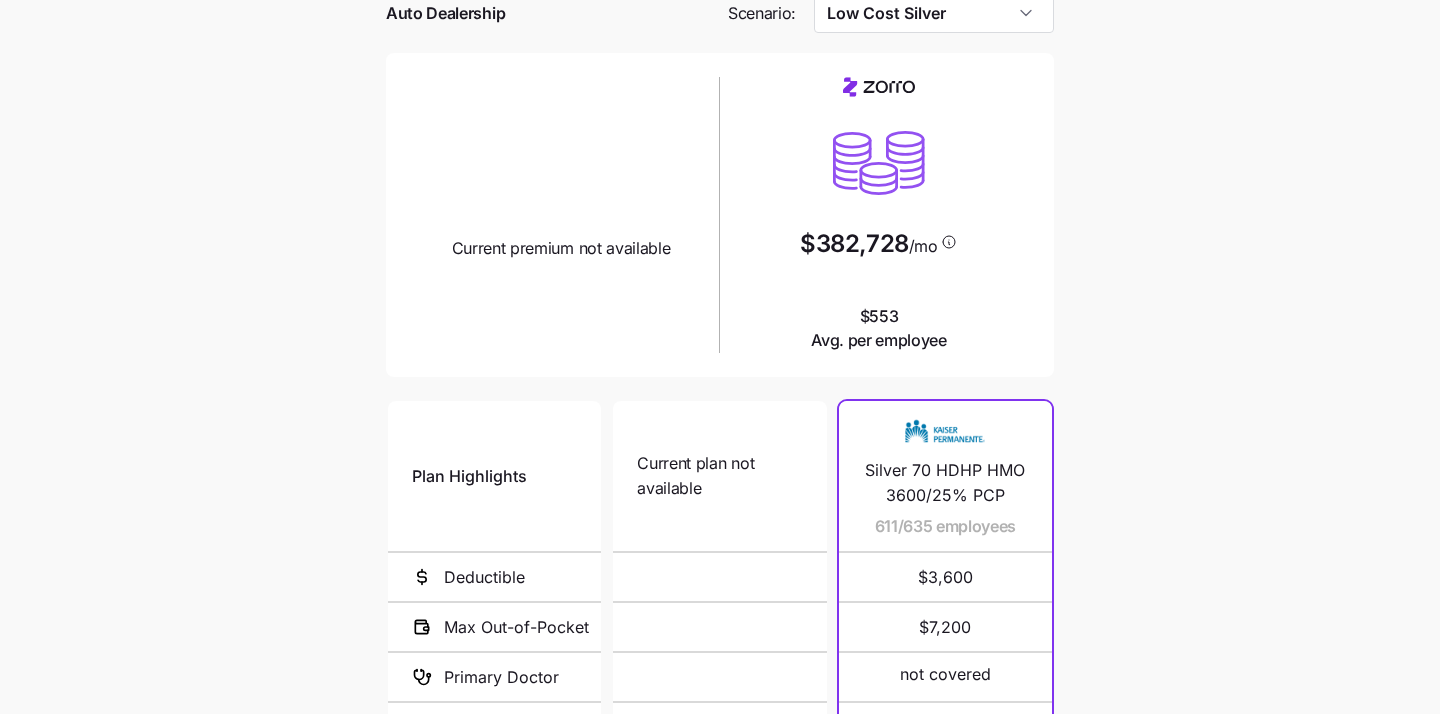 scroll, scrollTop: 0, scrollLeft: 0, axis: both 